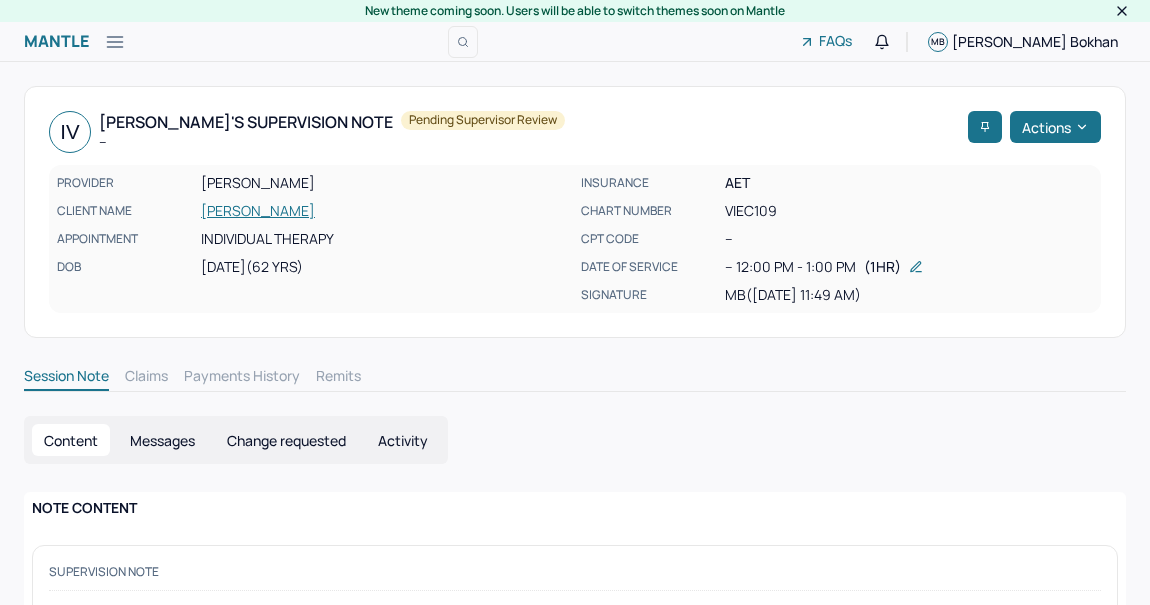 scroll, scrollTop: 190, scrollLeft: 0, axis: vertical 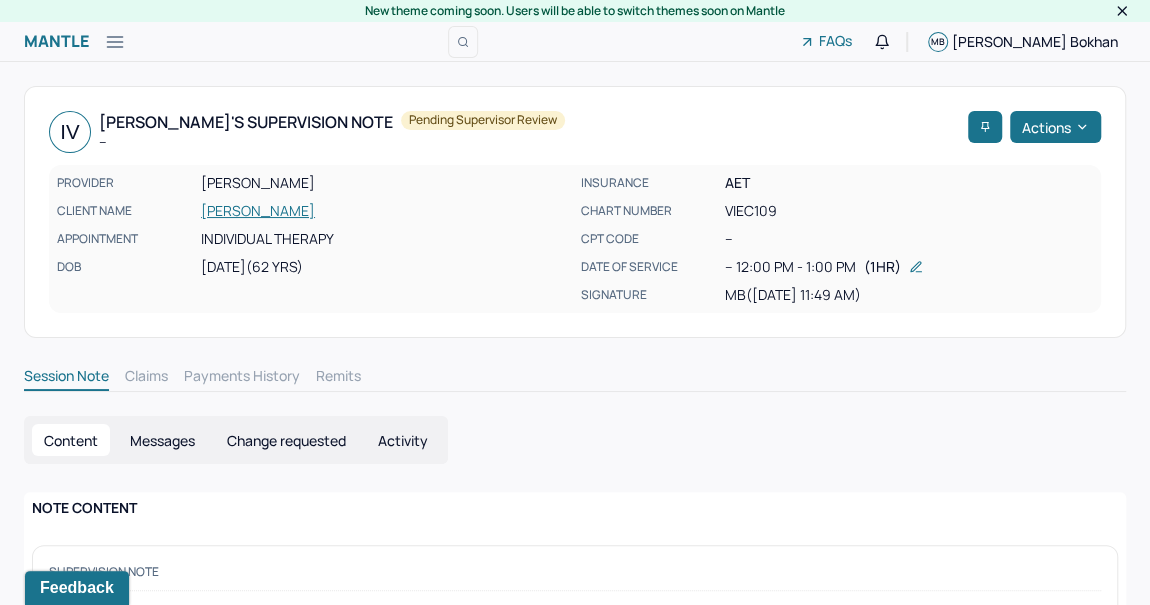 click on "PROVIDER [PERSON_NAME] CLIENT NAME [PERSON_NAME], [PERSON_NAME] APPOINTMENT Individual therapy DOB [DEMOGRAPHIC_DATA]  (62 Yrs)" at bounding box center [313, 239] 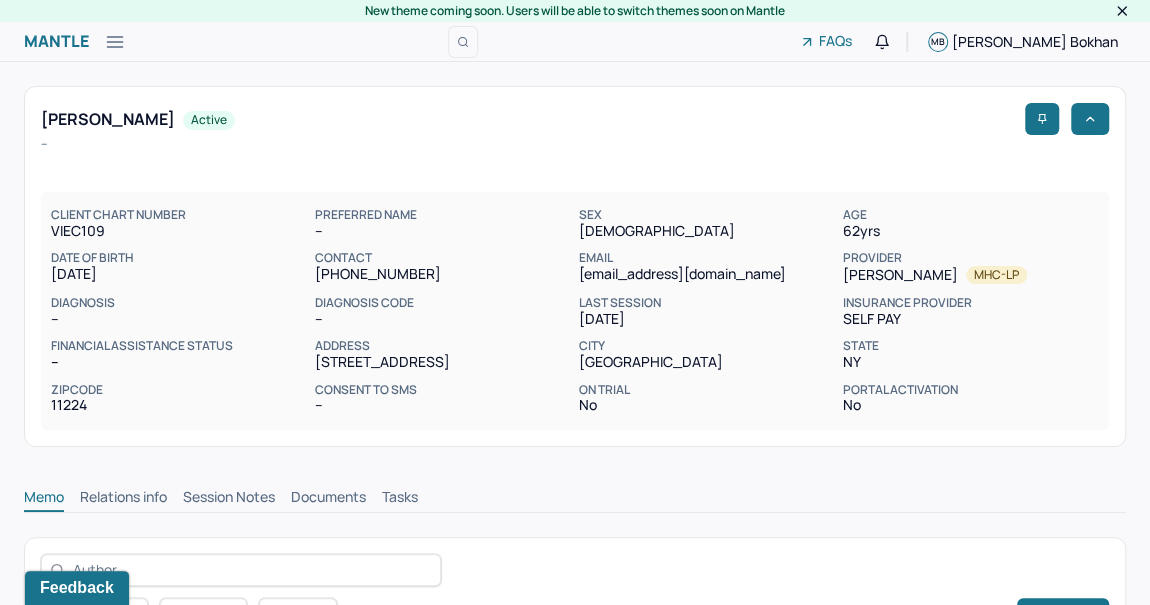 click on "Documents" at bounding box center (328, 499) 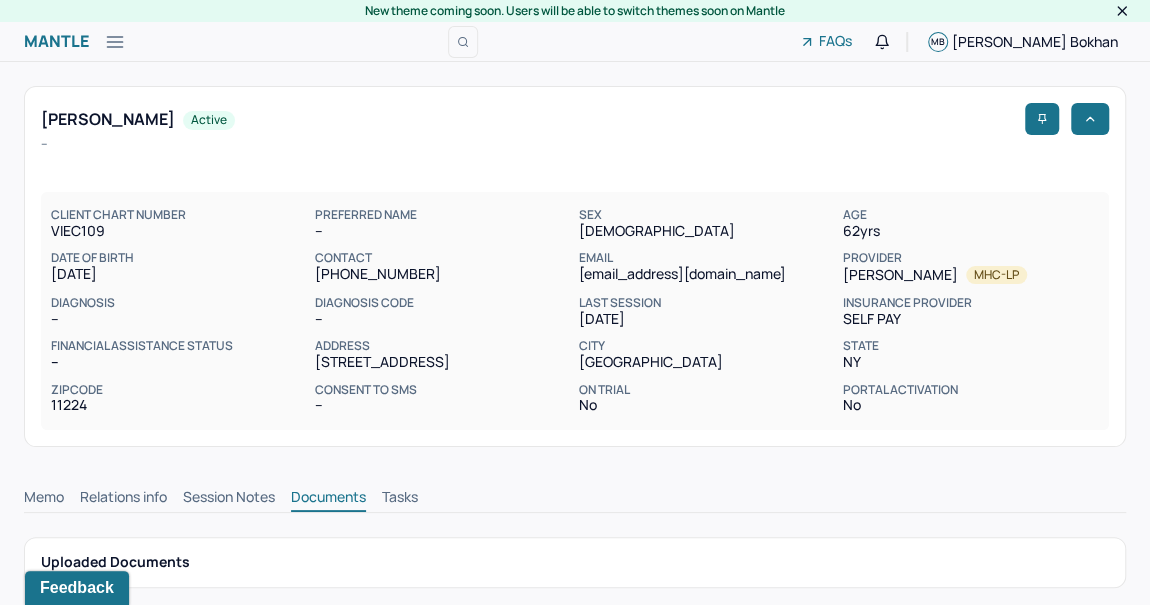 scroll, scrollTop: 280, scrollLeft: 0, axis: vertical 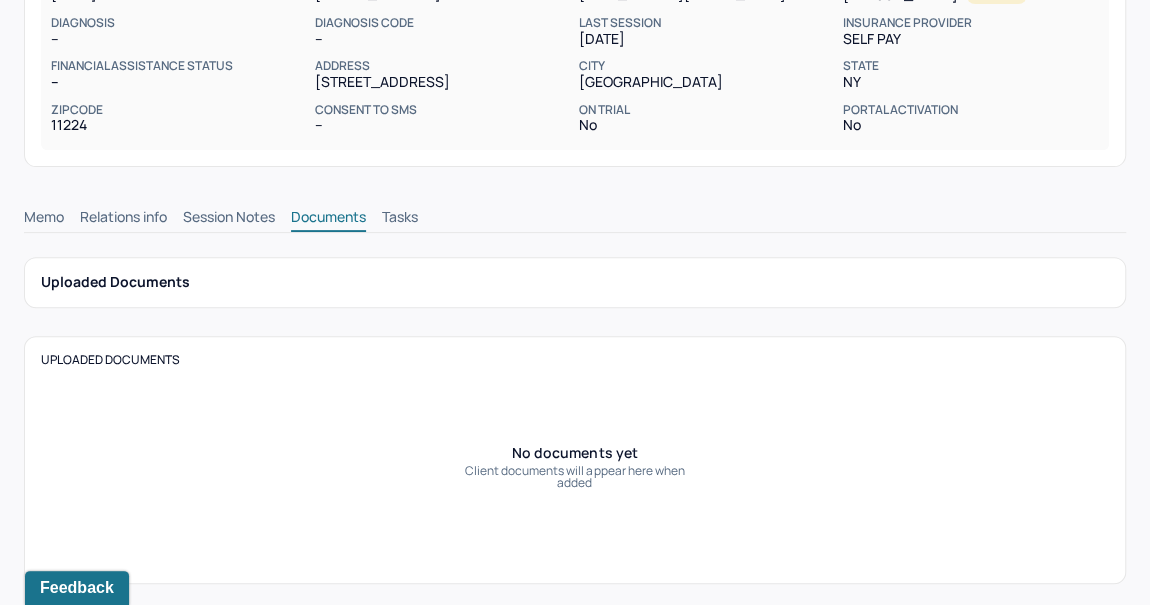 click on "Session Notes" at bounding box center (229, 219) 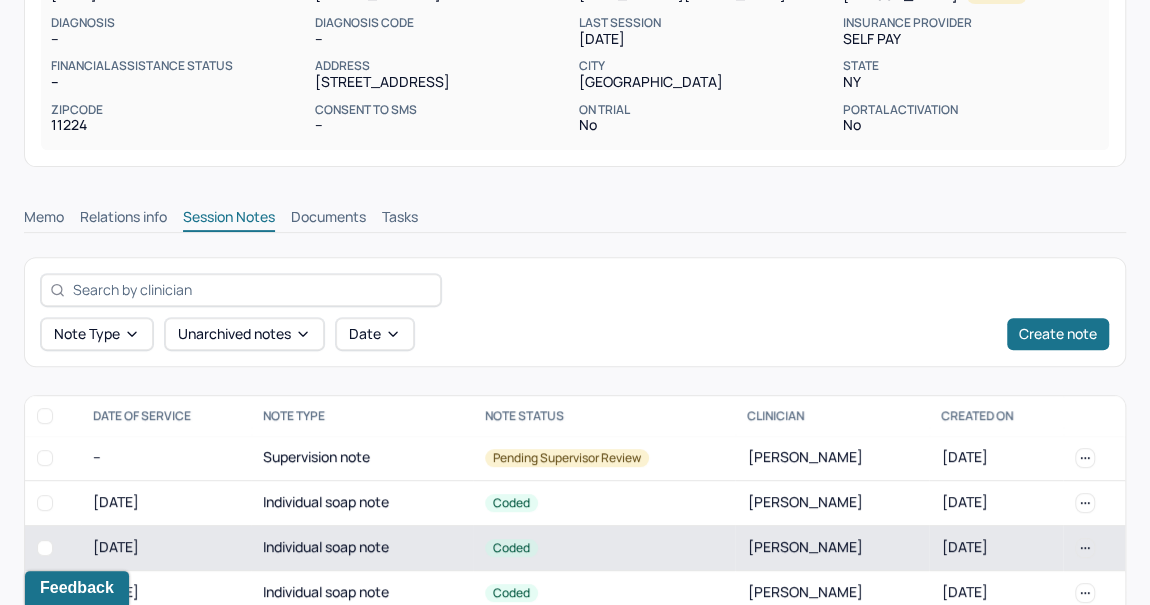 scroll, scrollTop: 401, scrollLeft: 0, axis: vertical 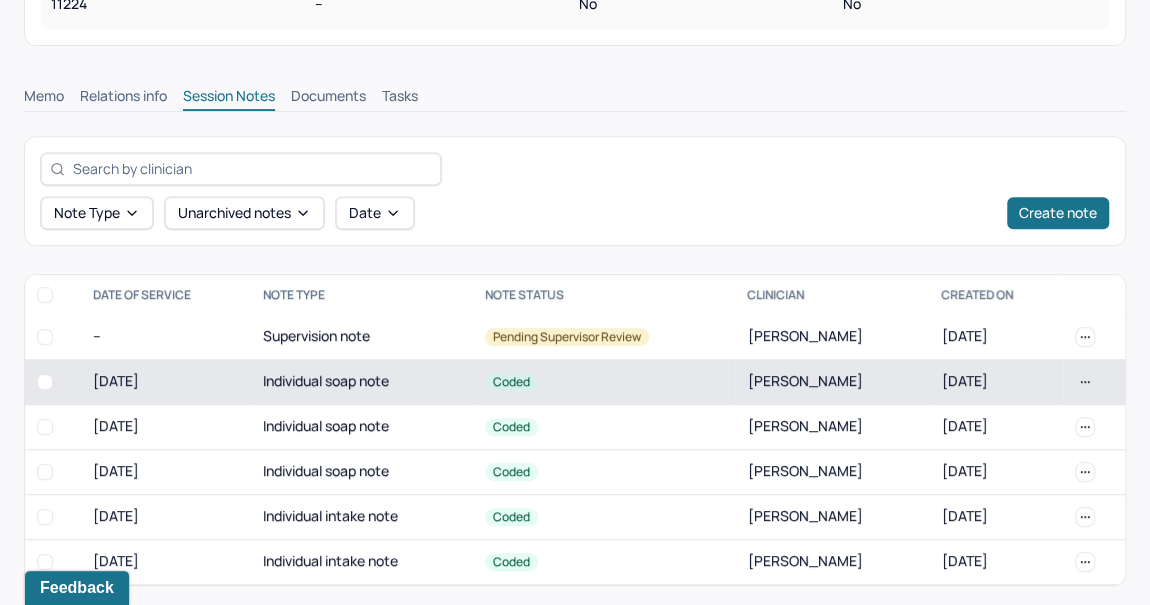 click on "Individual soap note" at bounding box center [362, 381] 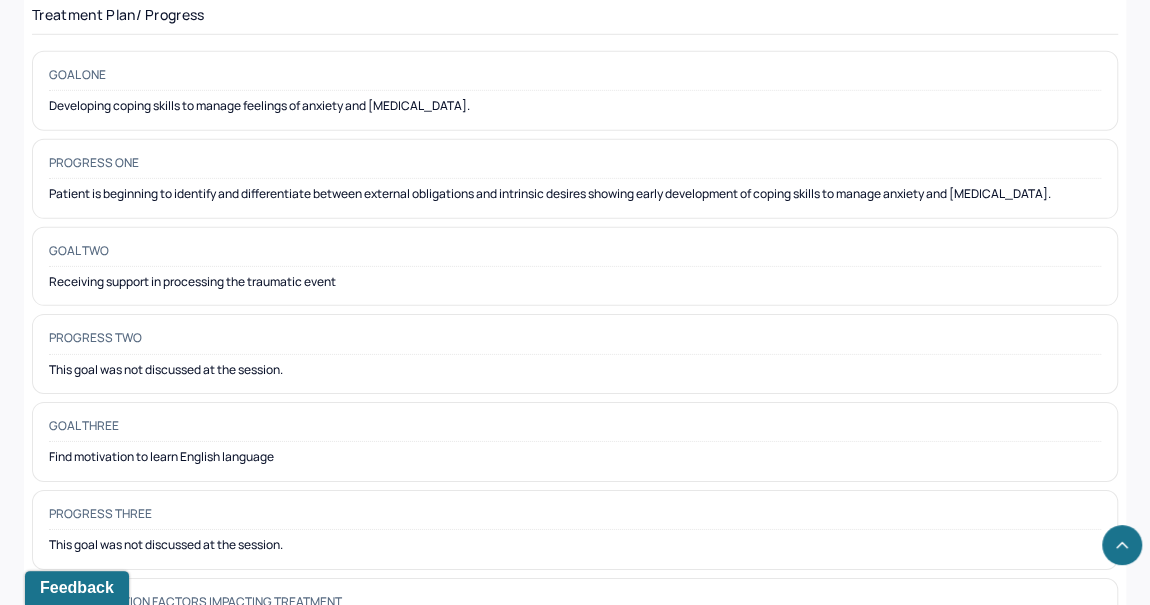 scroll, scrollTop: 3010, scrollLeft: 0, axis: vertical 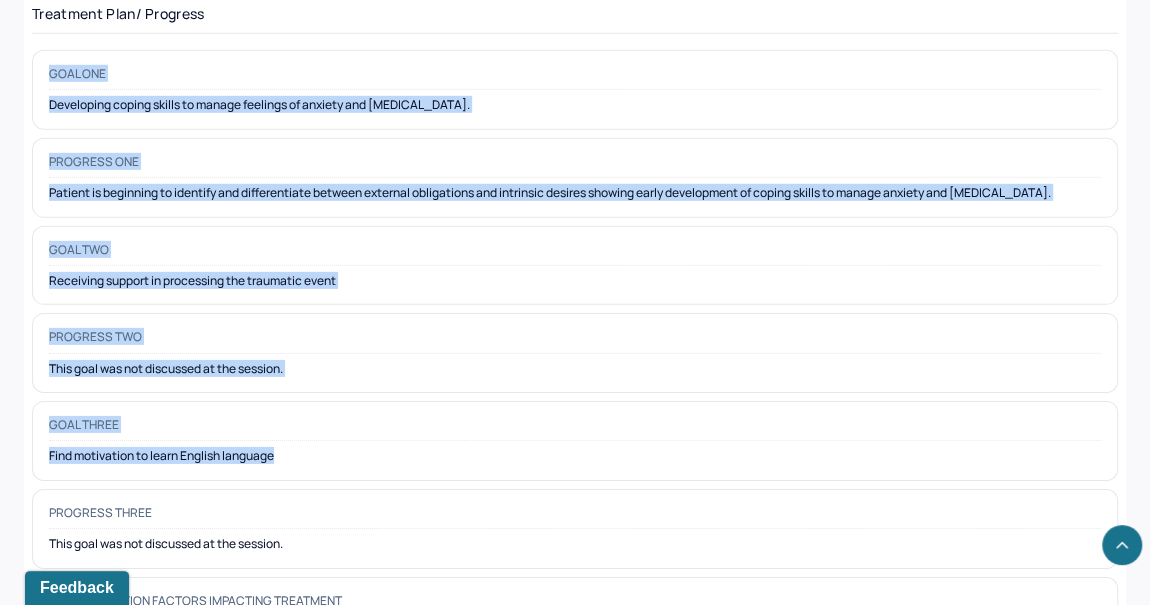 drag, startPoint x: 296, startPoint y: 429, endPoint x: 40, endPoint y: 49, distance: 458.18774 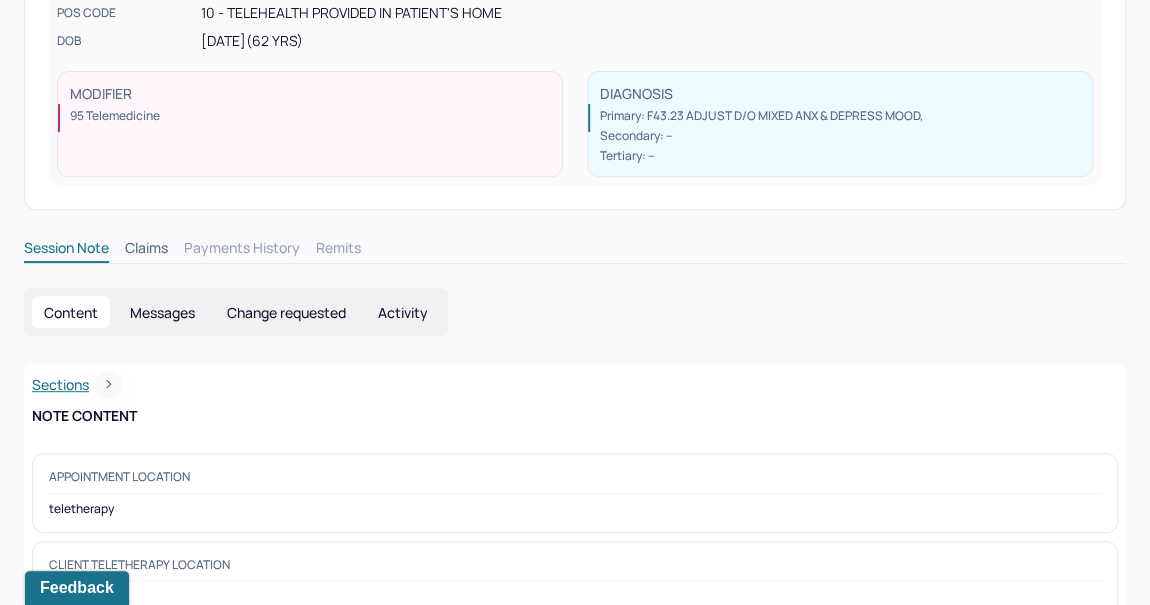 scroll, scrollTop: 0, scrollLeft: 0, axis: both 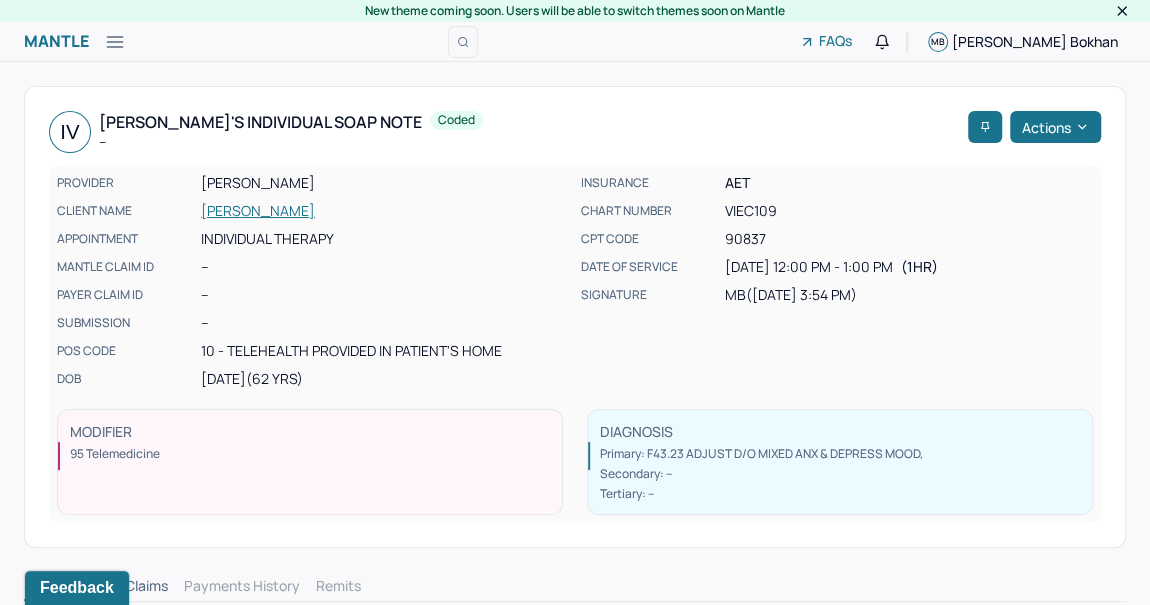 click on "[PERSON_NAME]" at bounding box center [385, 211] 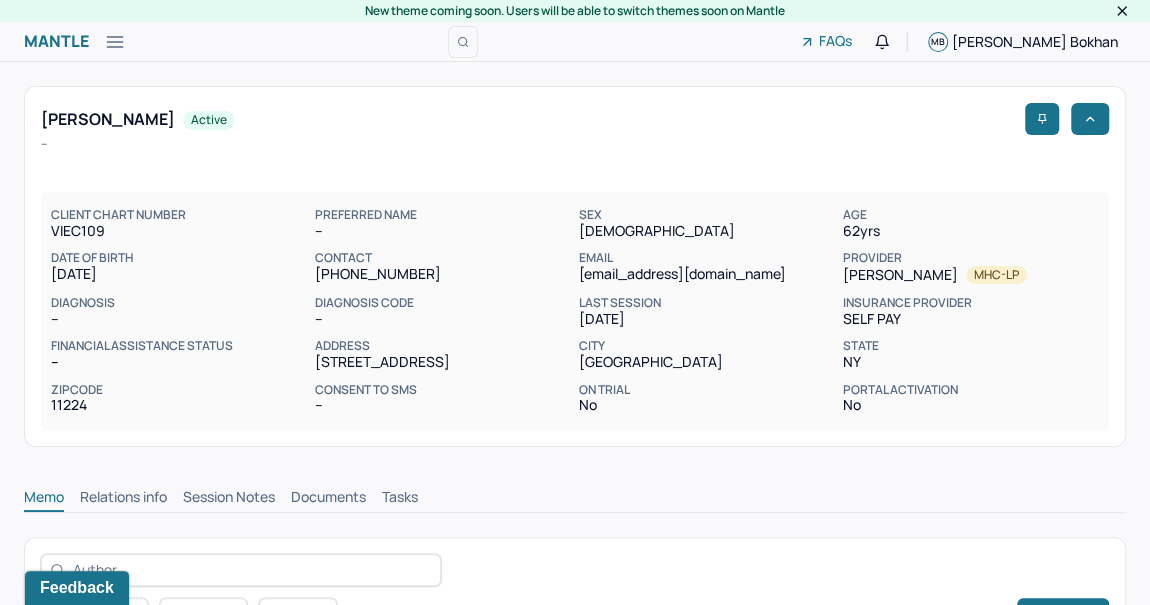 scroll, scrollTop: 0, scrollLeft: 0, axis: both 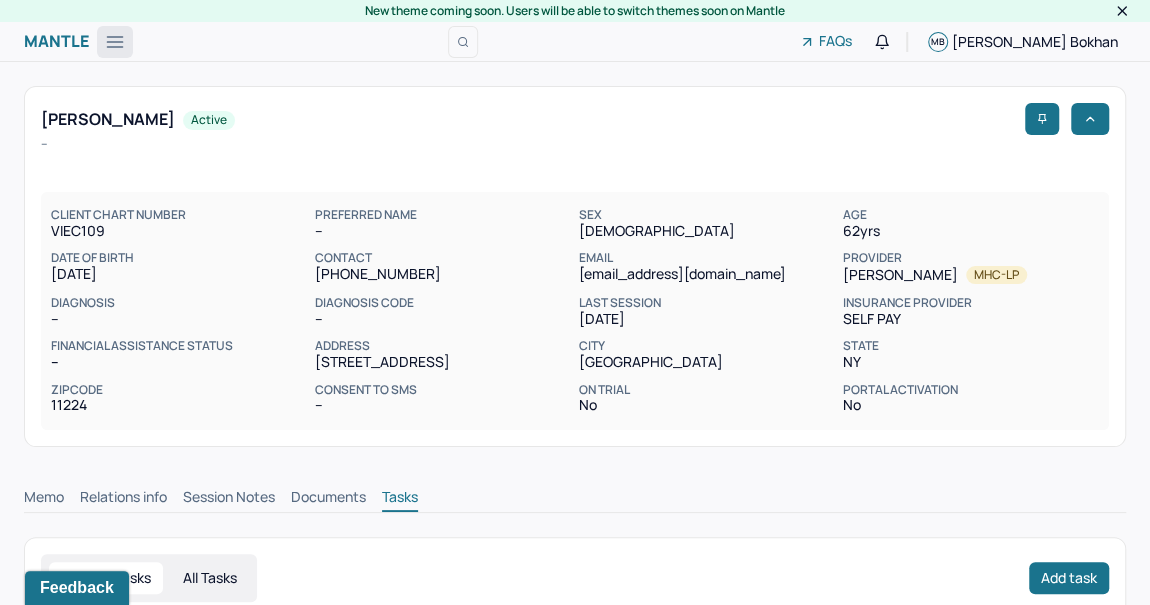 click 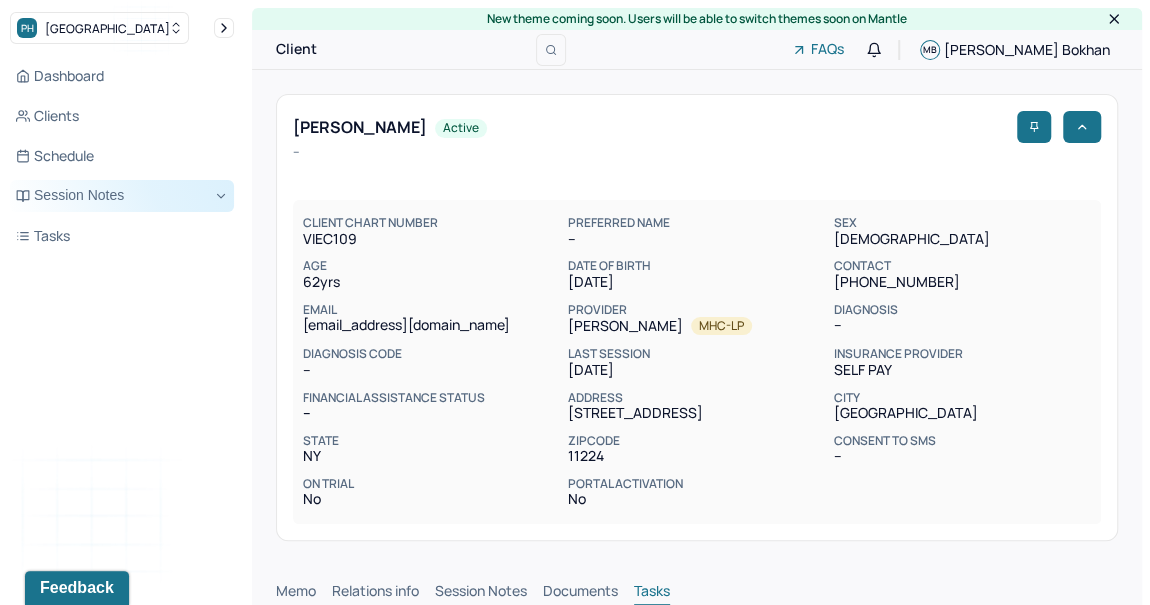 click on "Session Notes" at bounding box center (122, 196) 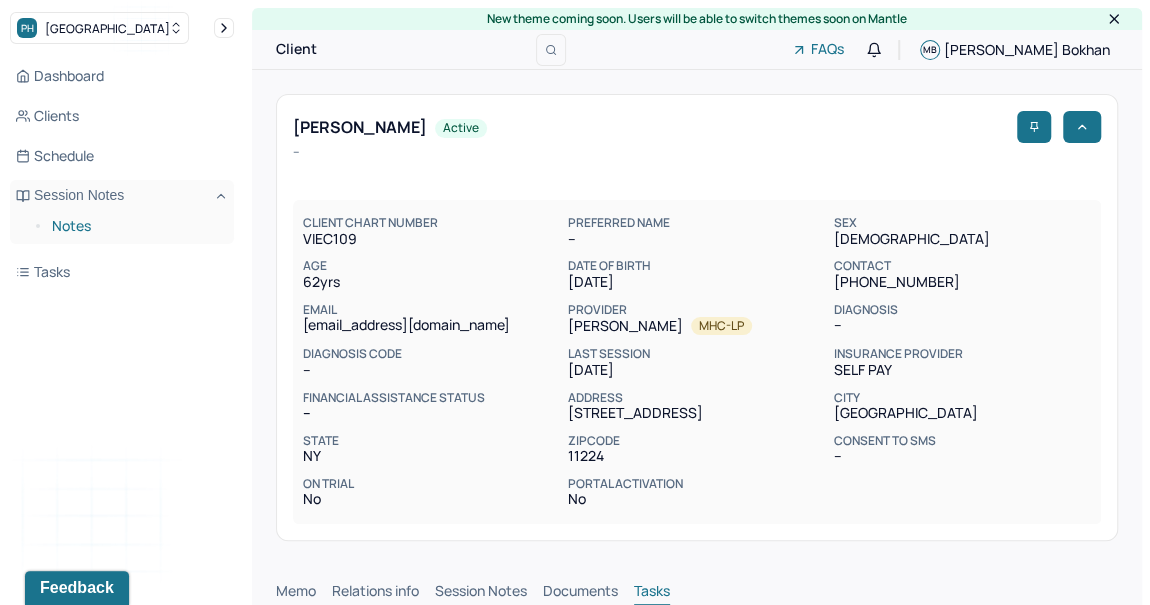 click on "Notes" at bounding box center [135, 226] 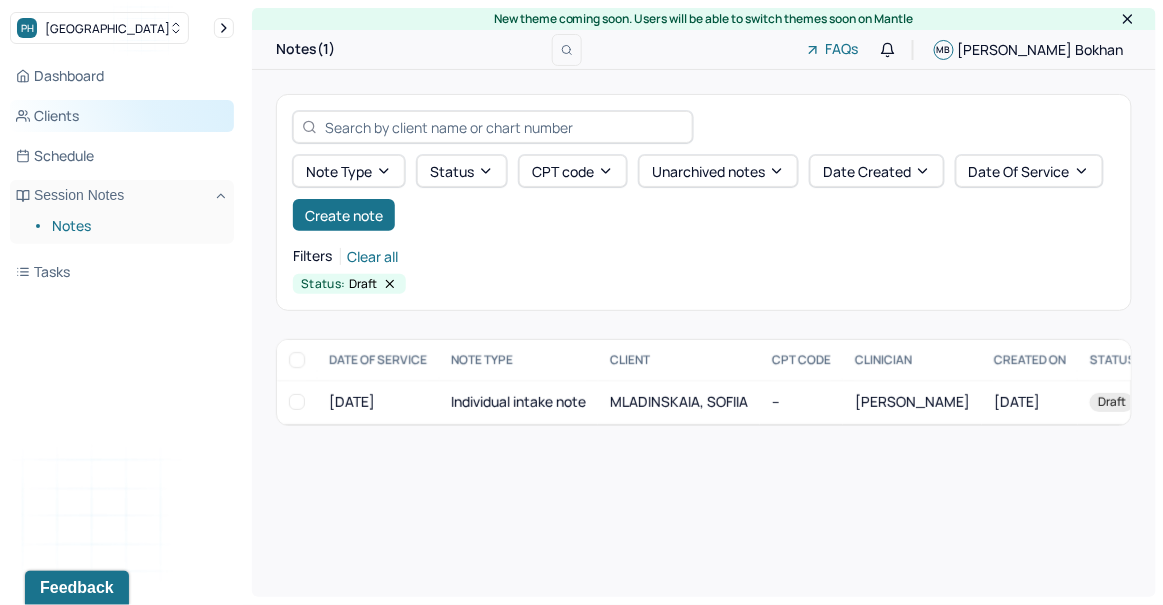 click on "Clients" at bounding box center [122, 116] 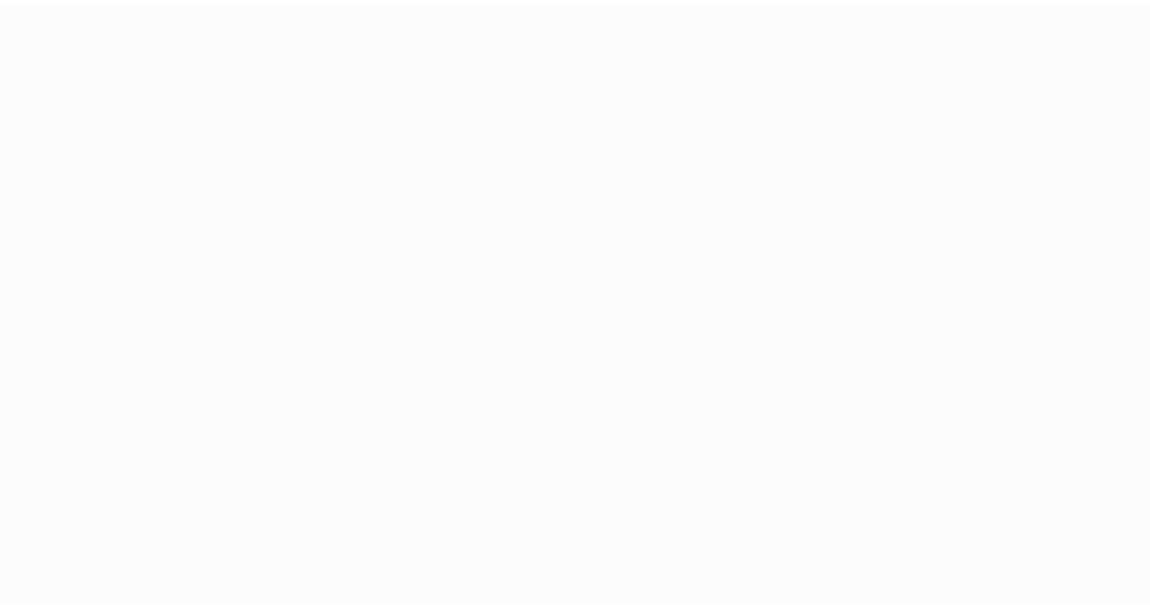 scroll, scrollTop: 0, scrollLeft: 0, axis: both 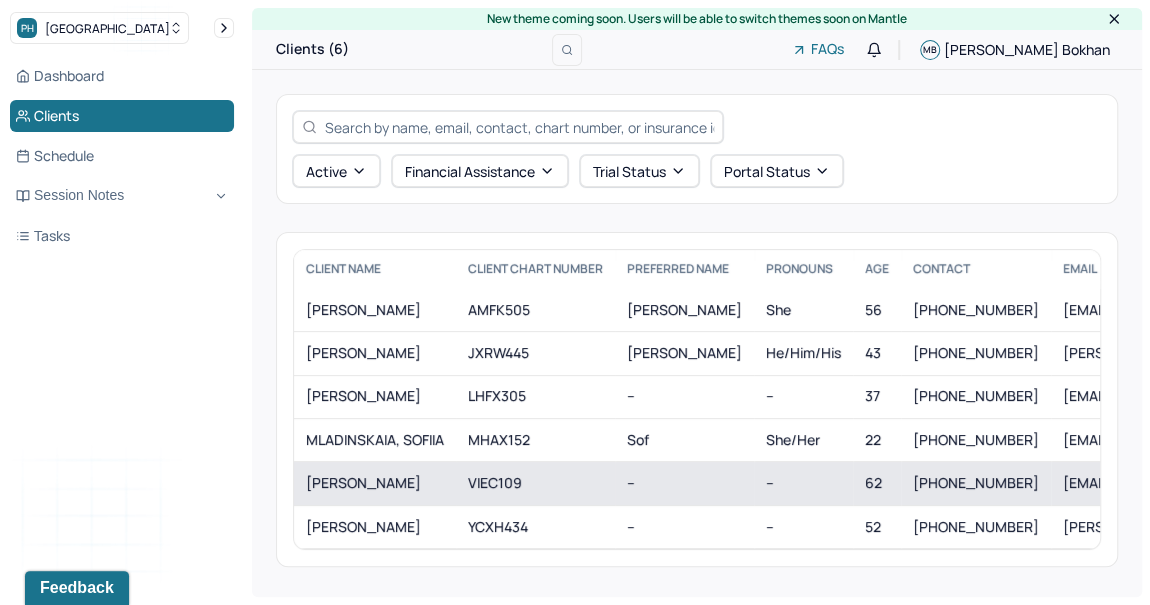 click on "VIEC109" at bounding box center (535, 483) 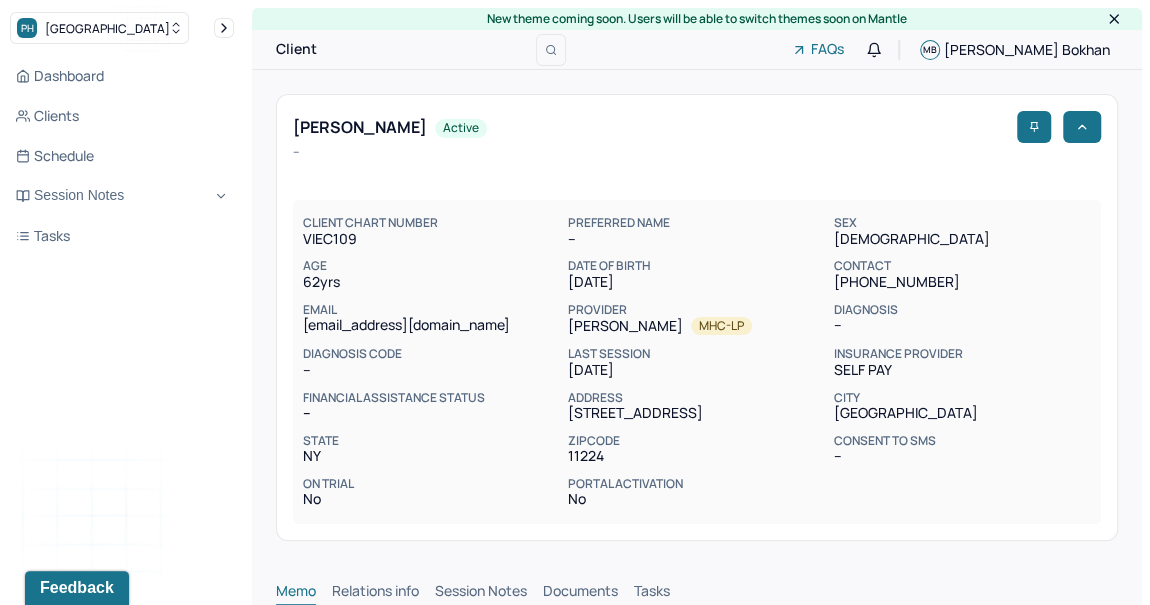 scroll, scrollTop: 0, scrollLeft: 0, axis: both 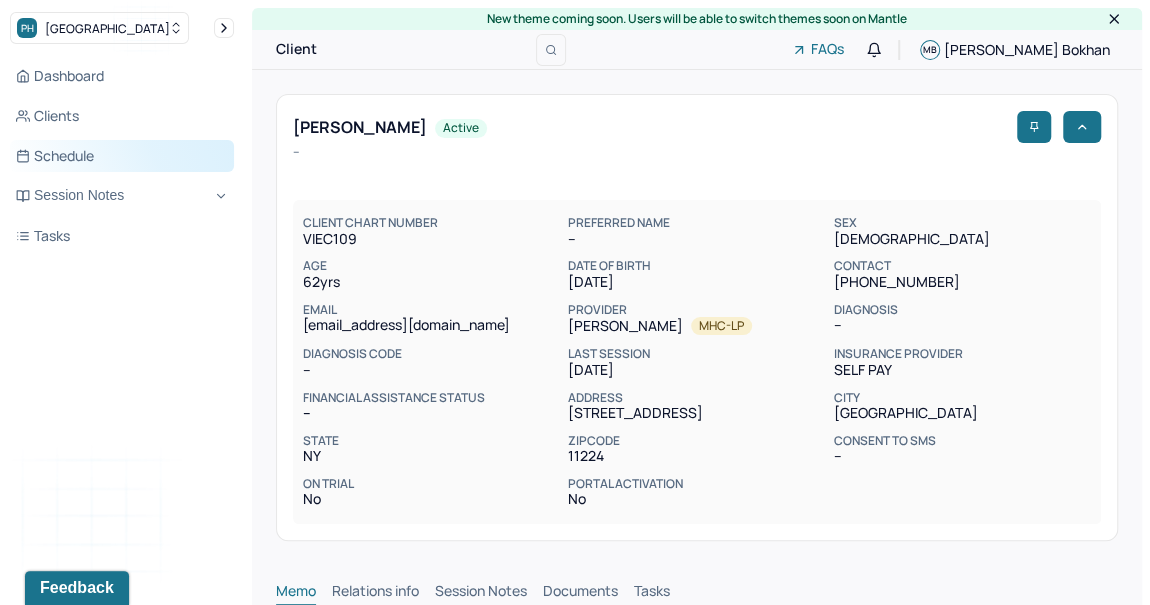 click on "Schedule" at bounding box center [122, 156] 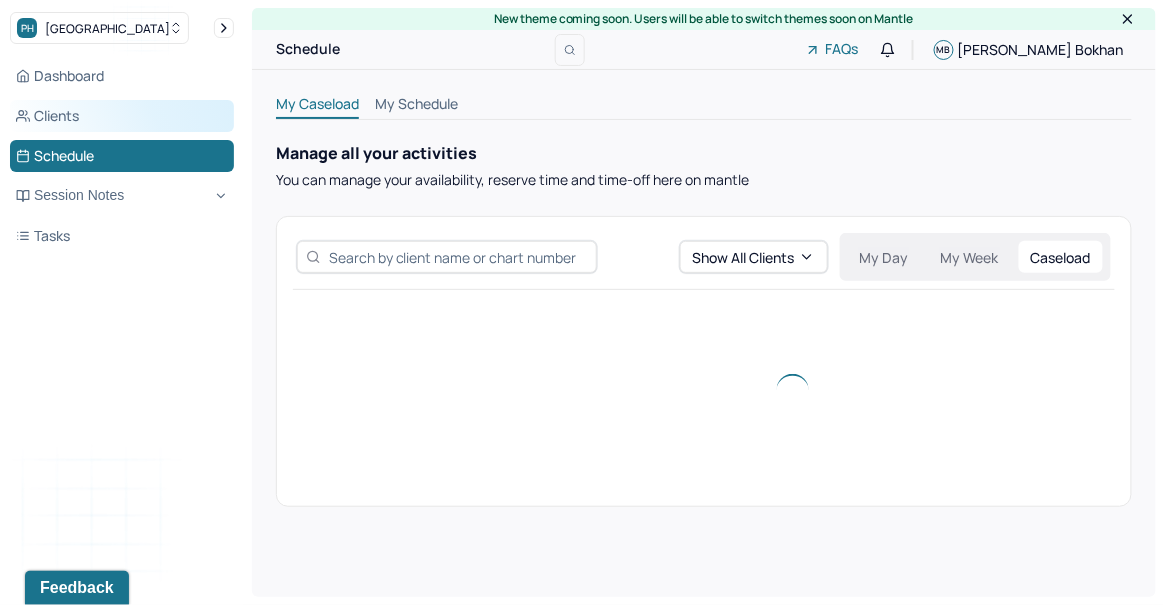 click on "Clients" at bounding box center [122, 116] 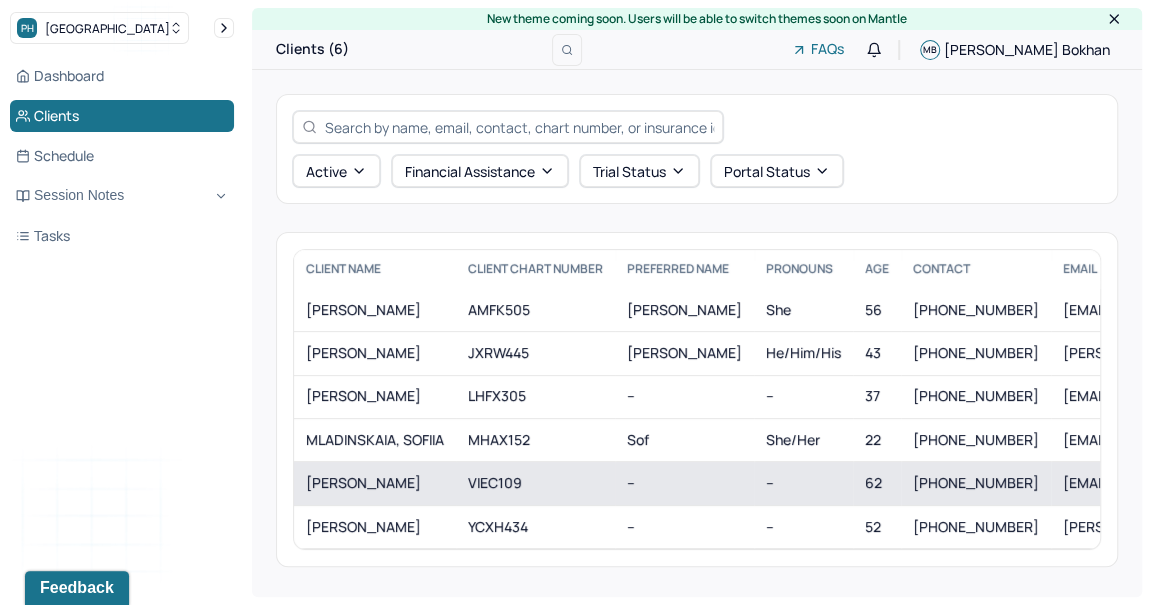 click on "VIEC109" at bounding box center (535, 483) 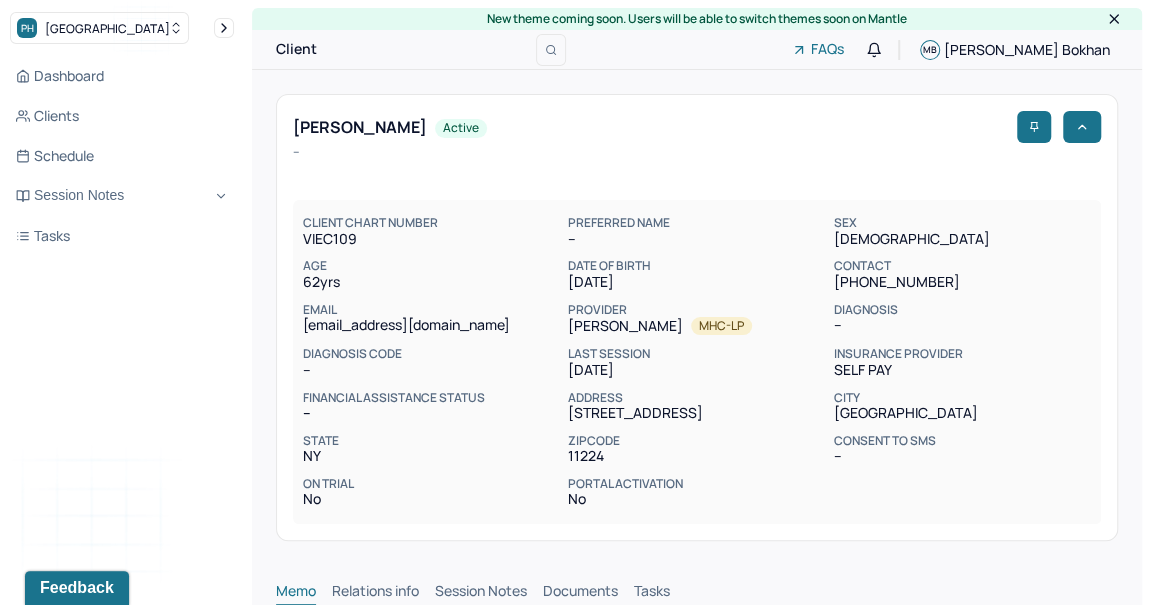 scroll, scrollTop: 0, scrollLeft: 0, axis: both 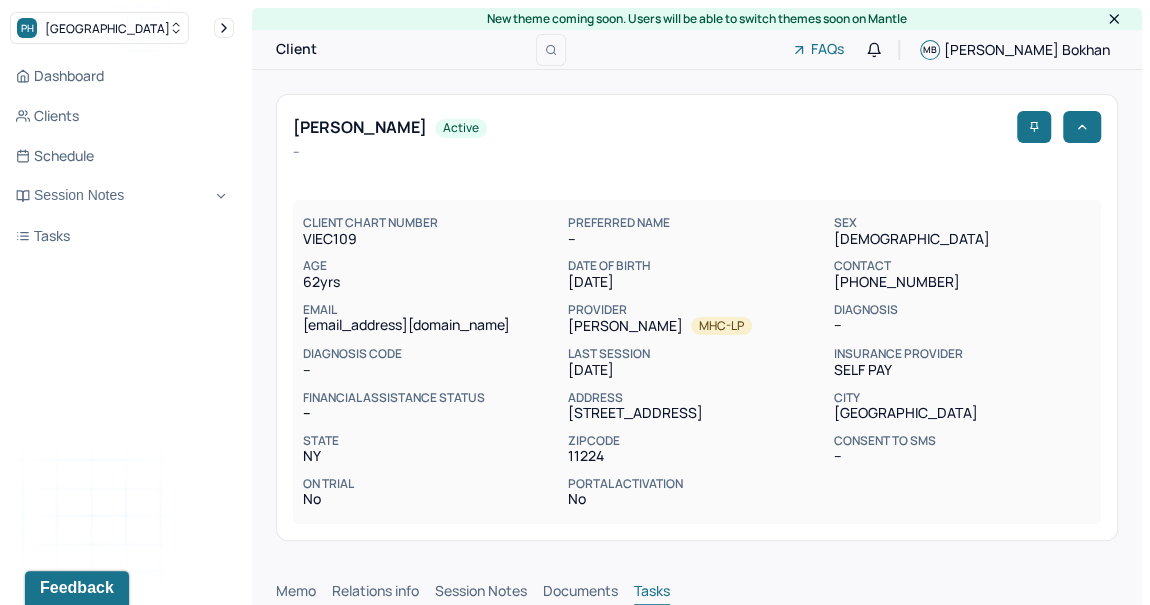 click on "Tasks" at bounding box center (652, 593) 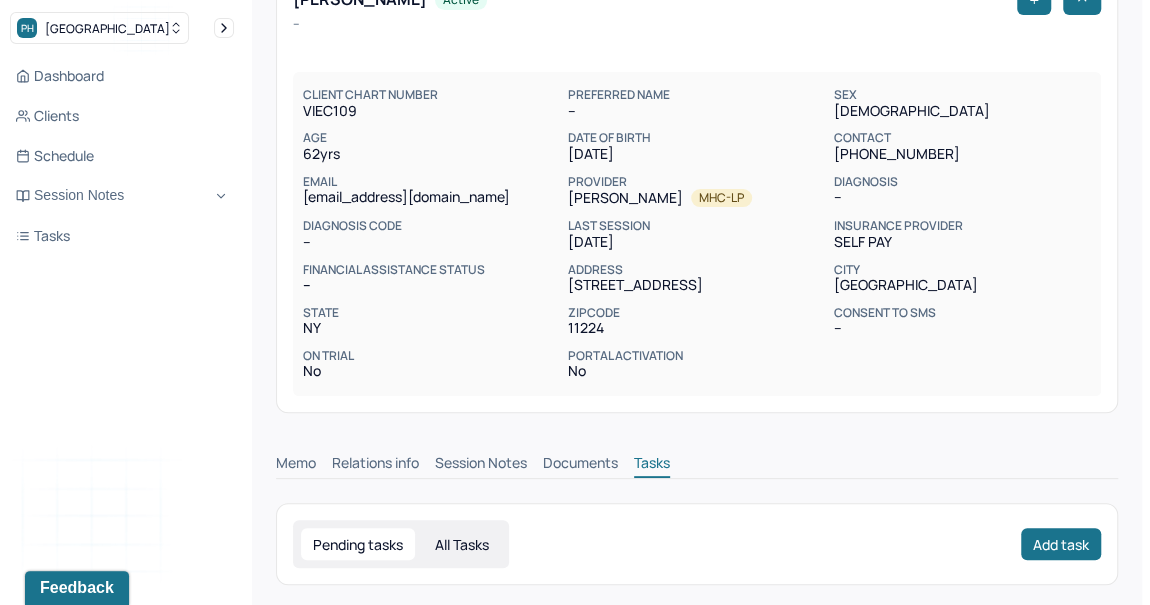 scroll, scrollTop: 129, scrollLeft: 0, axis: vertical 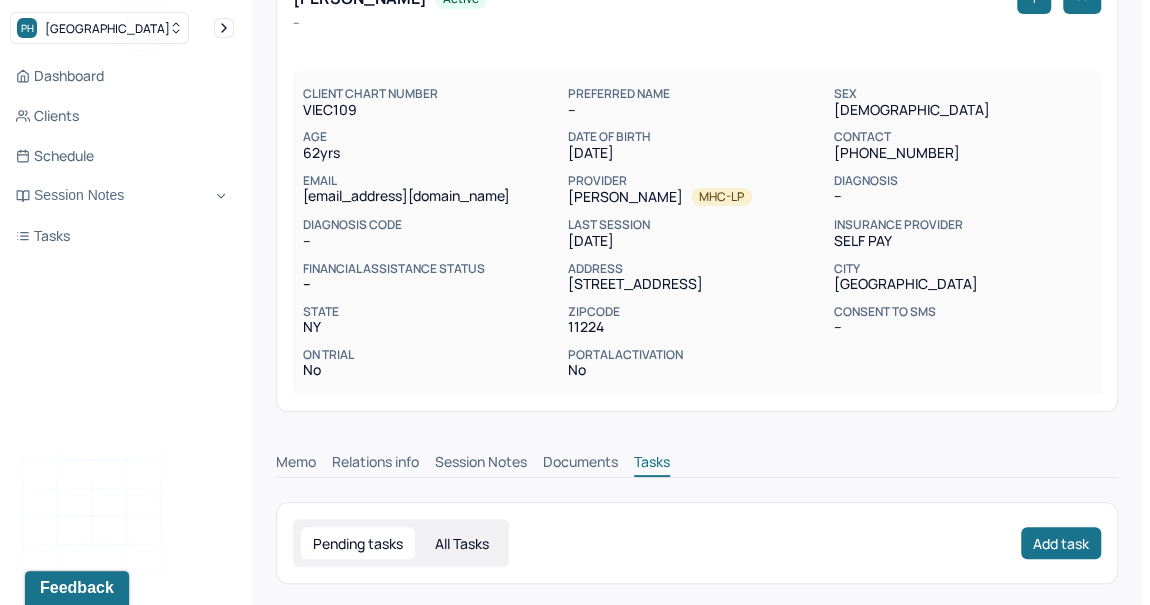 click on "Documents" at bounding box center (580, 464) 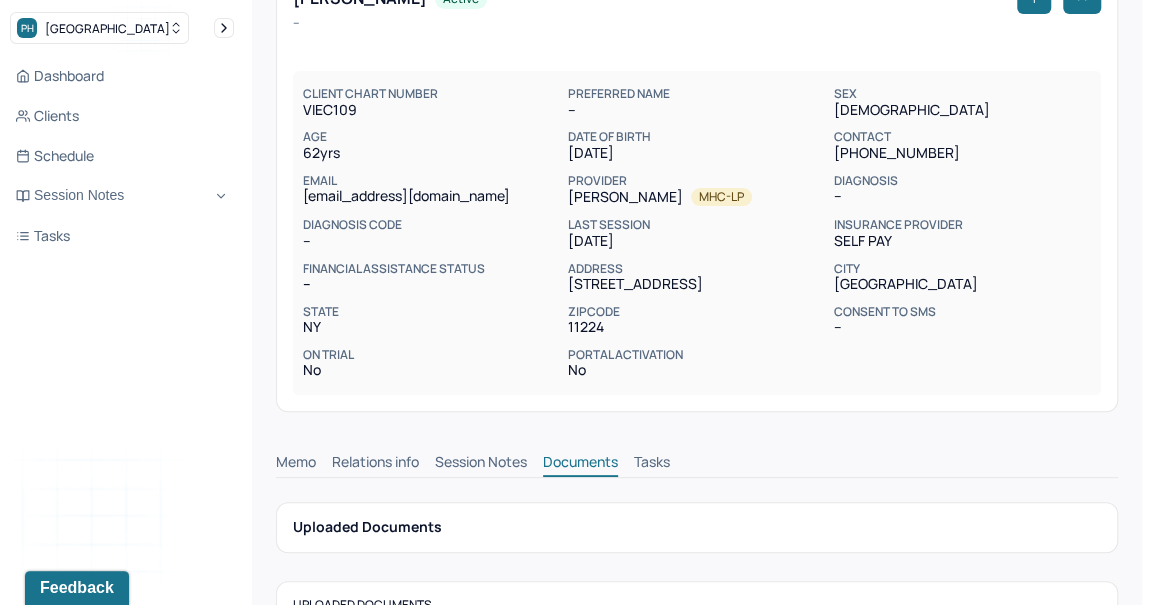 click on "Session Notes" at bounding box center (481, 464) 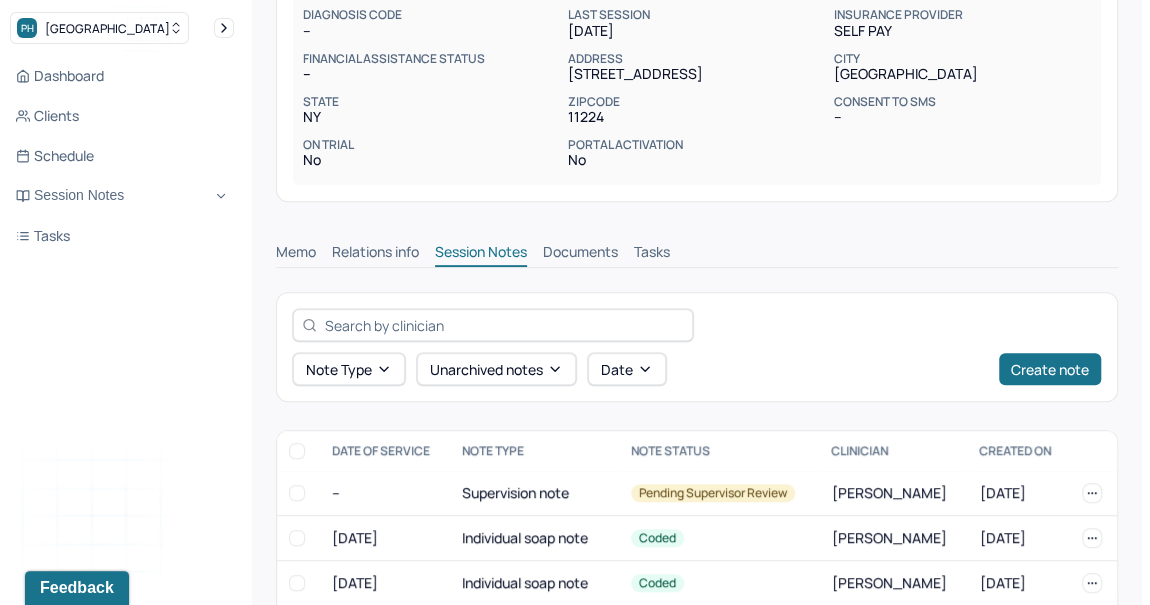 scroll, scrollTop: 335, scrollLeft: 0, axis: vertical 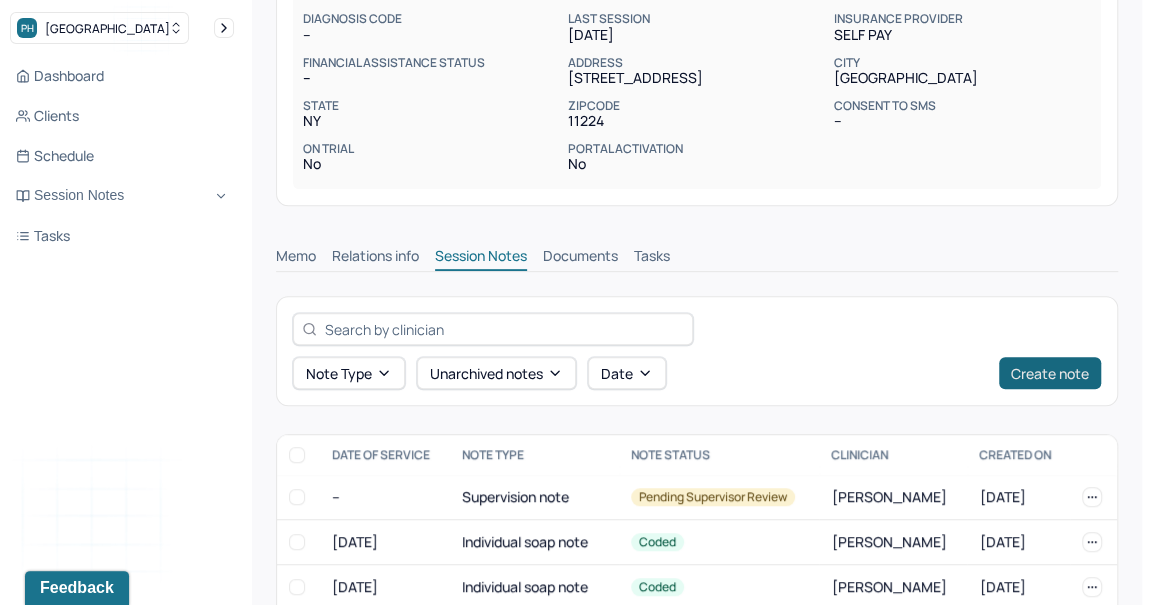 click on "Create note" at bounding box center [1050, 373] 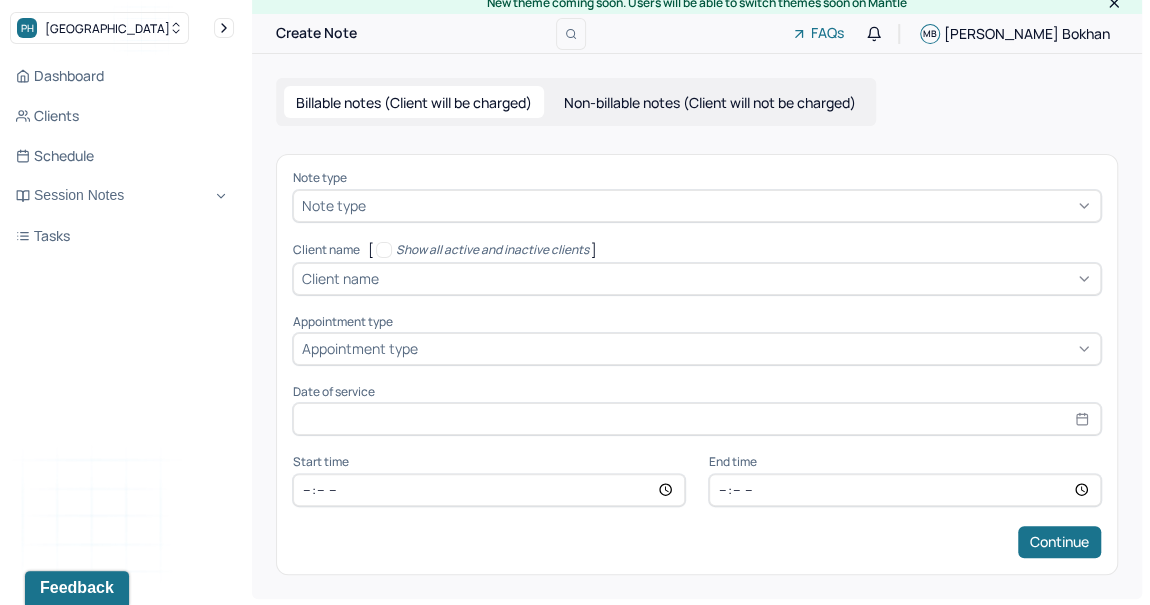 click on "Note type" at bounding box center (697, 206) 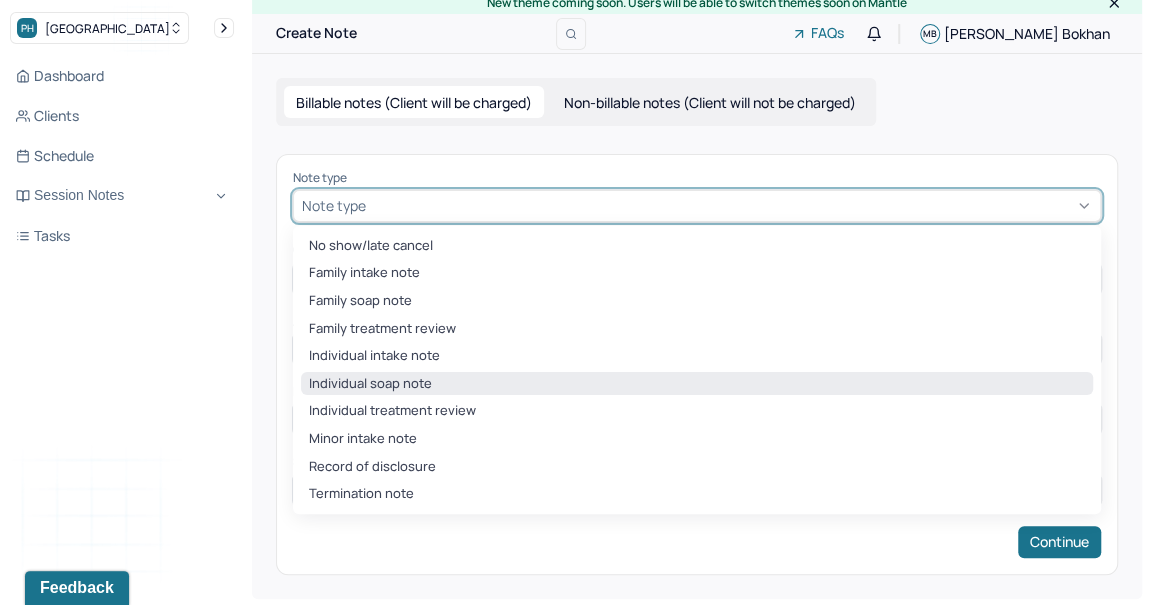 click on "Individual soap note" at bounding box center [697, 384] 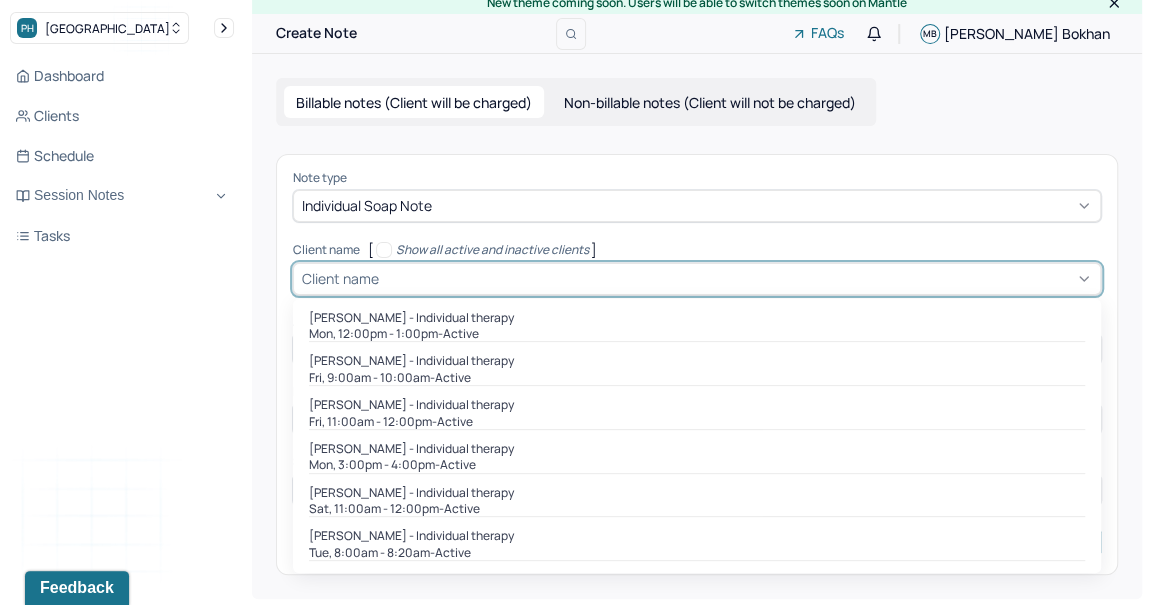 click on "Client name" at bounding box center (340, 278) 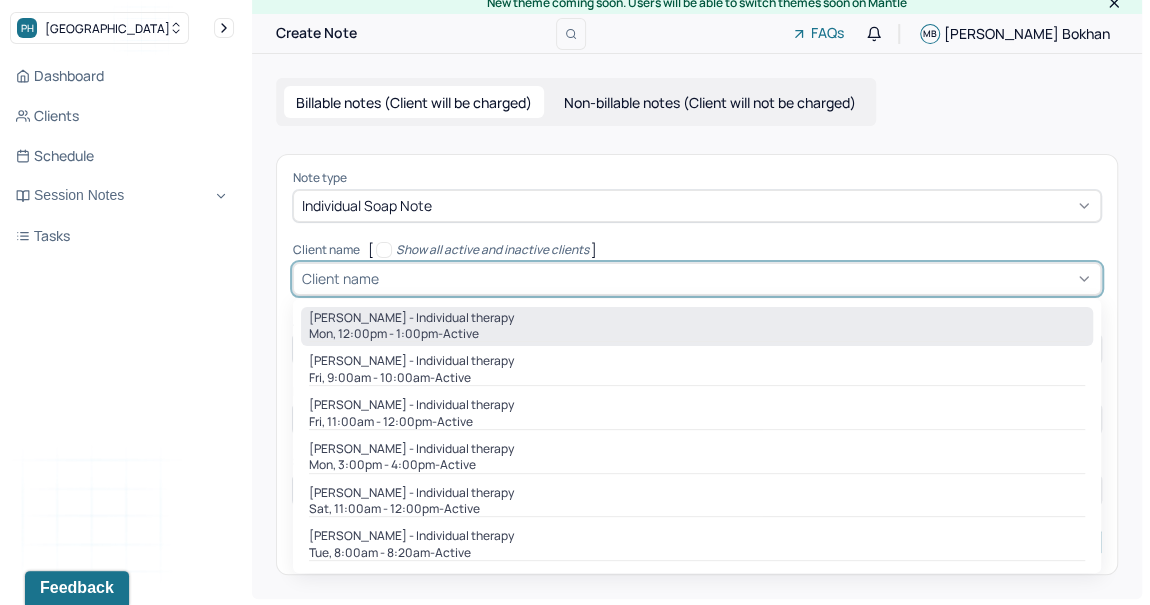 click on "Mon, 12:00pm - 1:00pm  -  active" at bounding box center [697, 334] 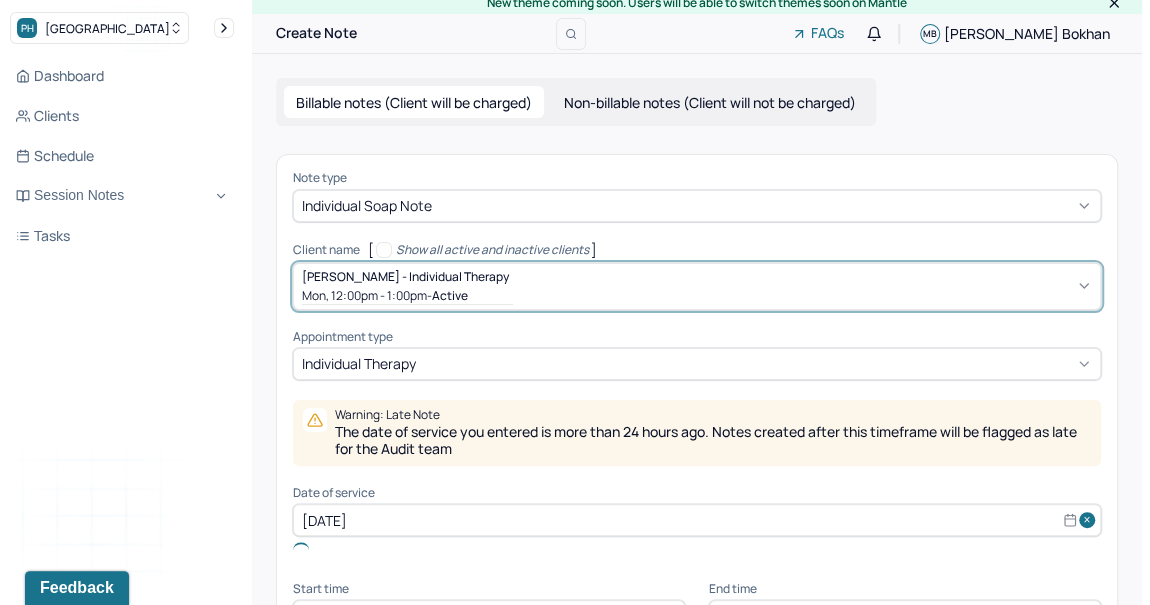 type on "Jul 21, 2025" 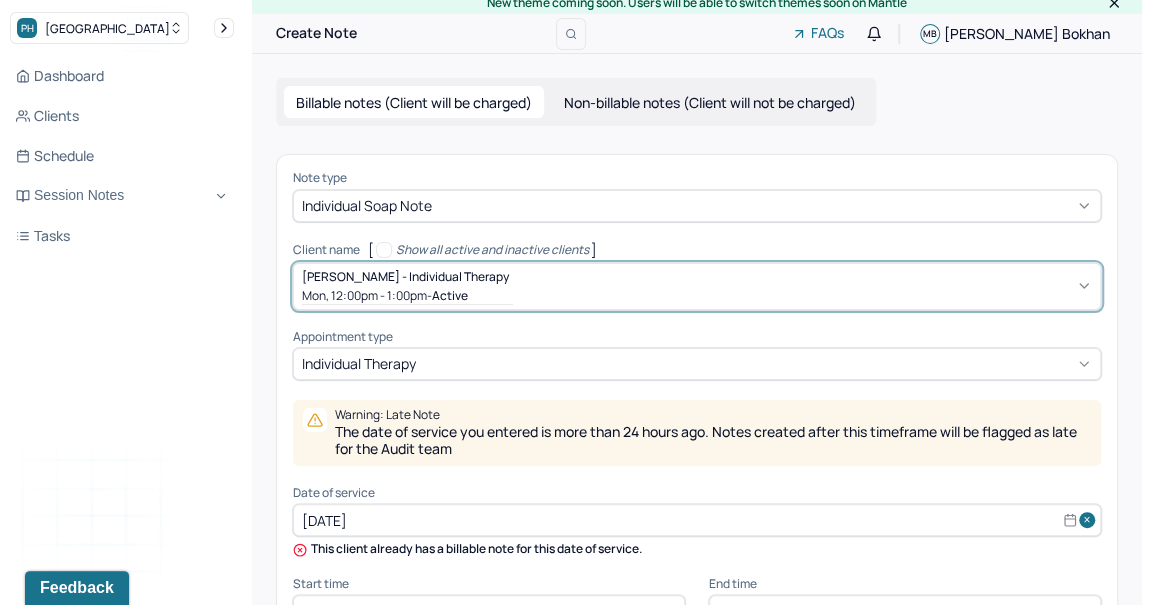 click on "Jul 21, 2025" at bounding box center (697, 520) 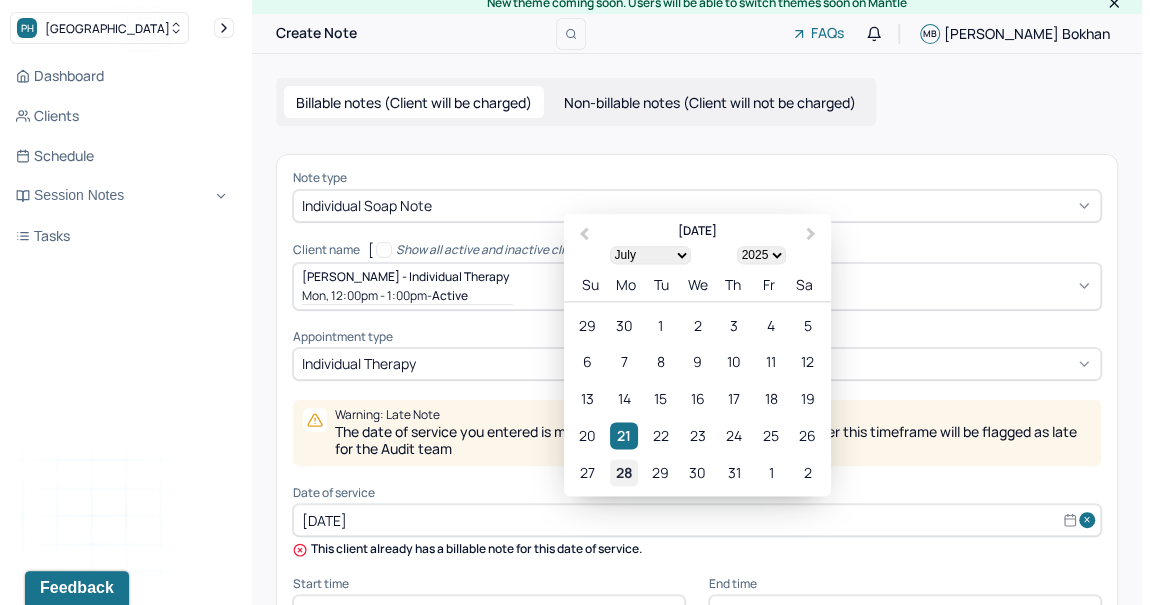 click on "28" at bounding box center [623, 473] 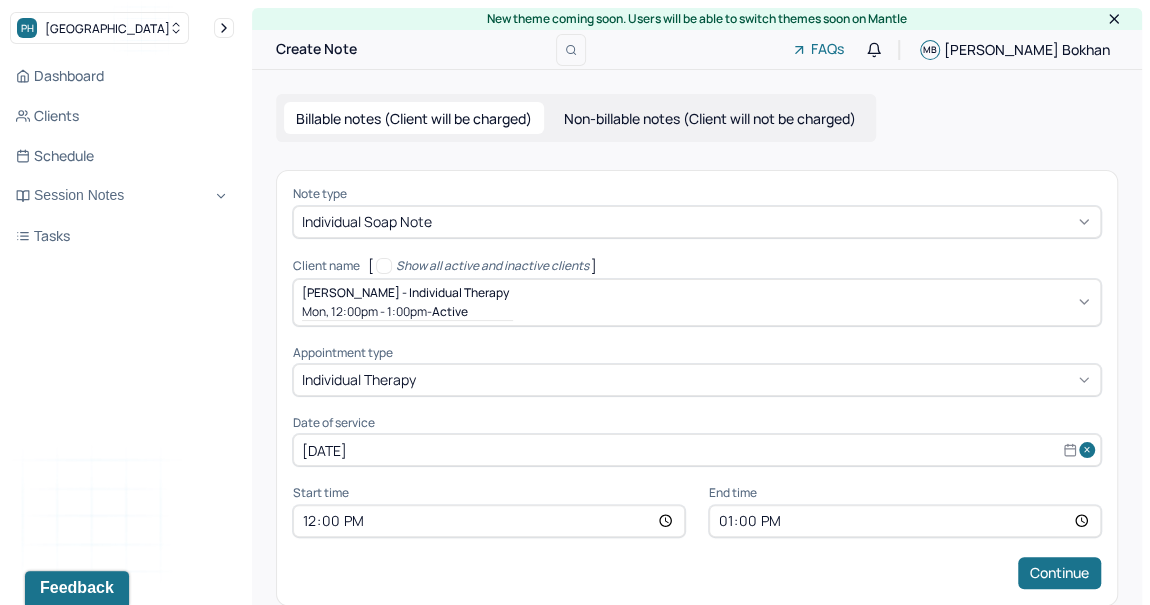 scroll, scrollTop: 29, scrollLeft: 0, axis: vertical 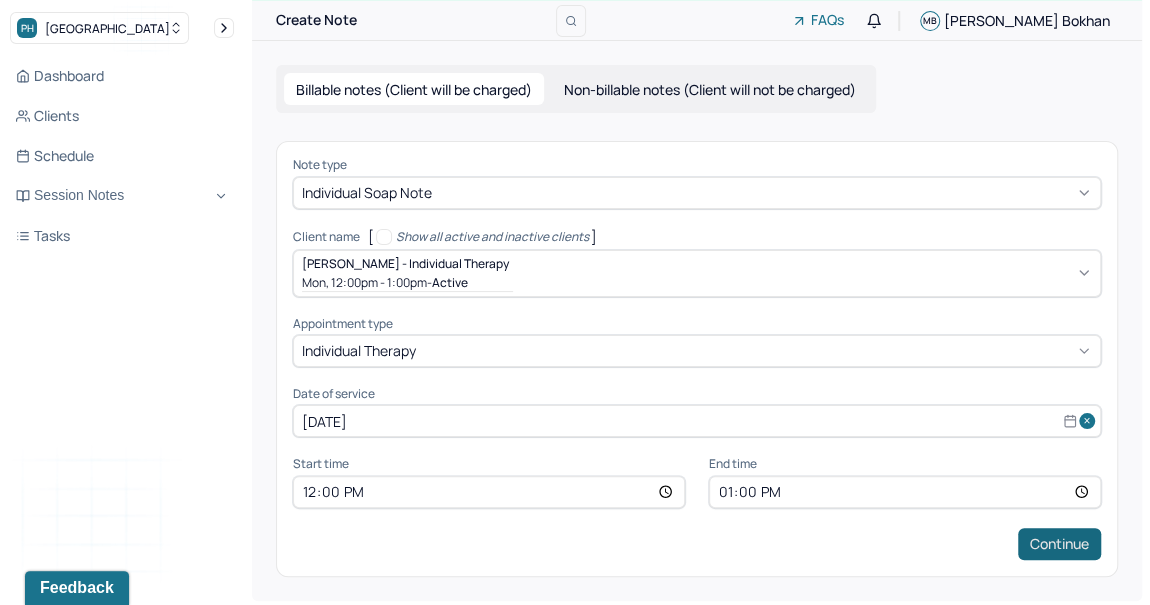 click on "Continue" at bounding box center (1059, 544) 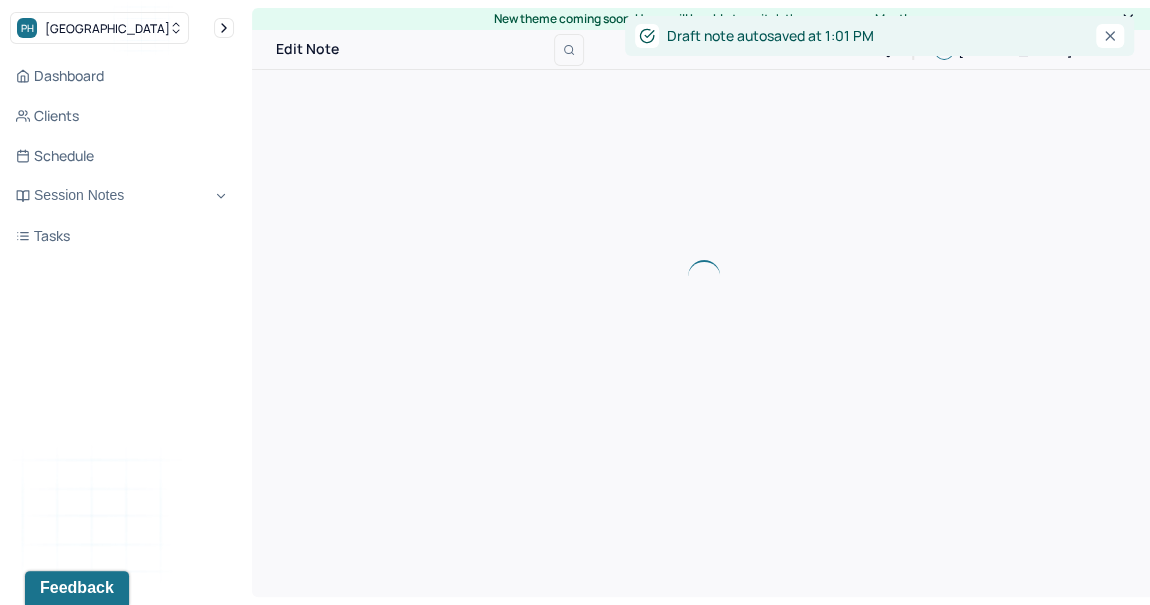 scroll, scrollTop: 0, scrollLeft: 0, axis: both 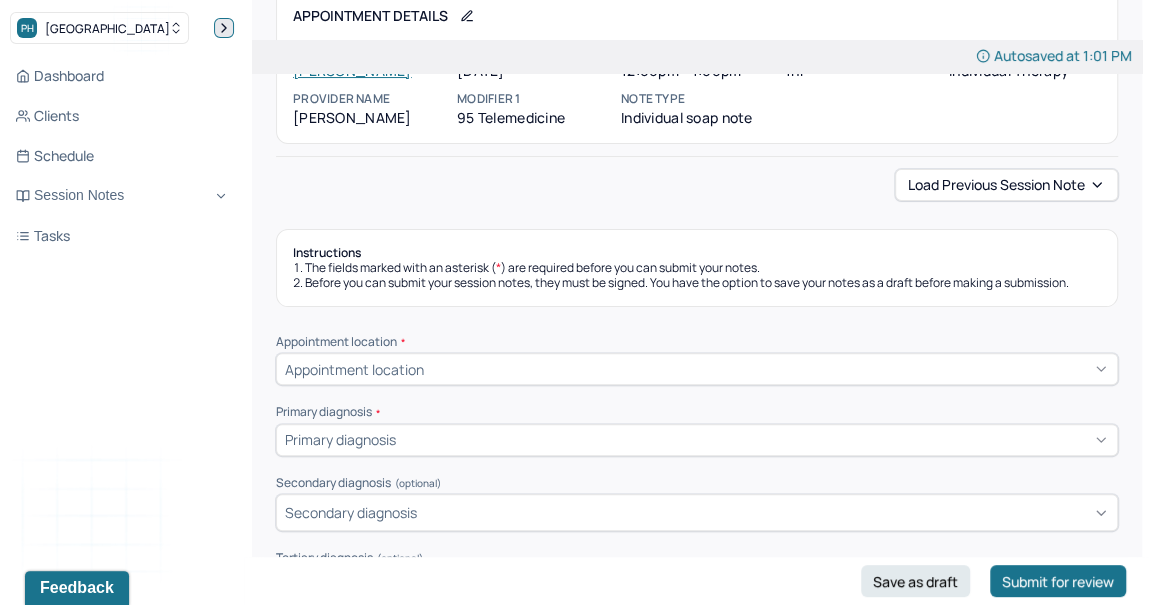 click 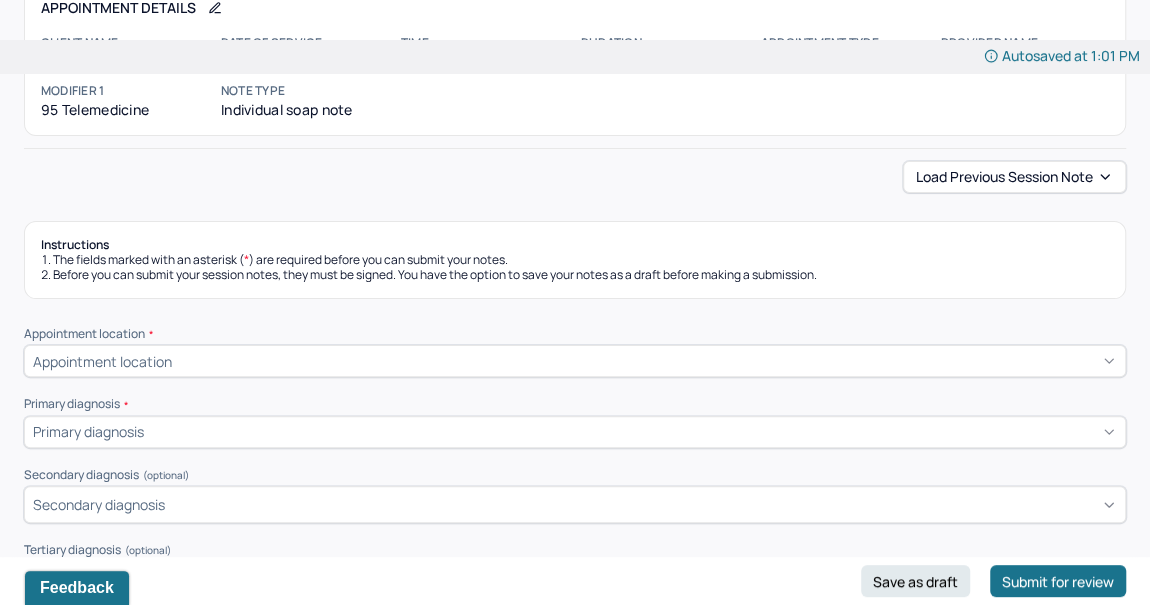 drag, startPoint x: 1099, startPoint y: 177, endPoint x: 885, endPoint y: 122, distance: 220.95474 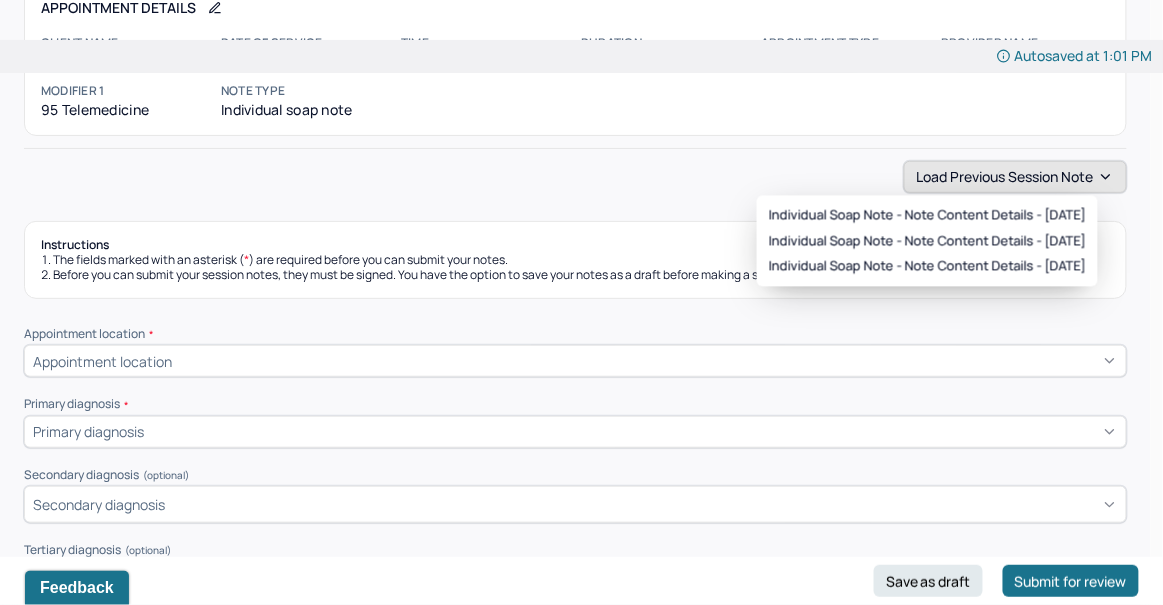 click on "Load previous session note" at bounding box center (1015, 177) 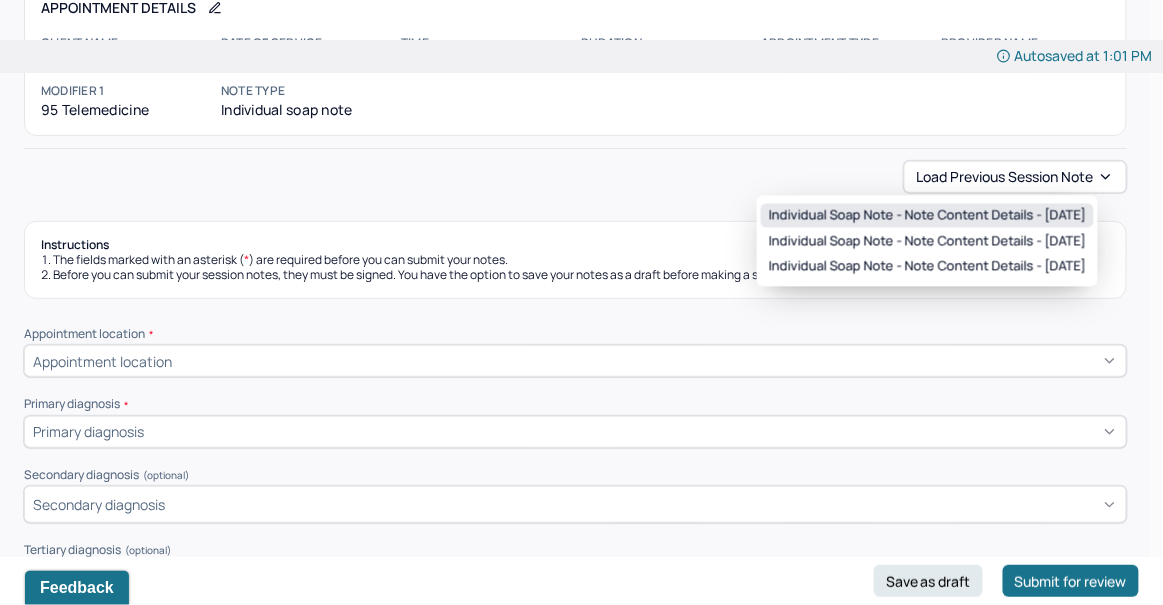 click on "Individual soap note   - Note content Details -   07/21/2025" at bounding box center [927, 216] 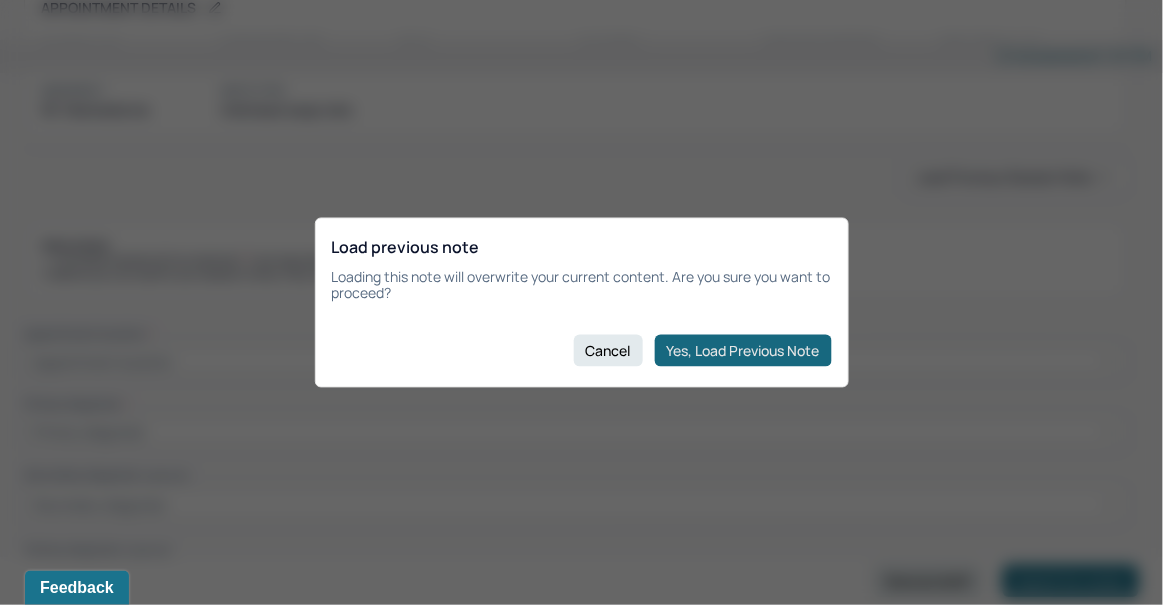 click on "Yes, Load Previous Note" at bounding box center [743, 351] 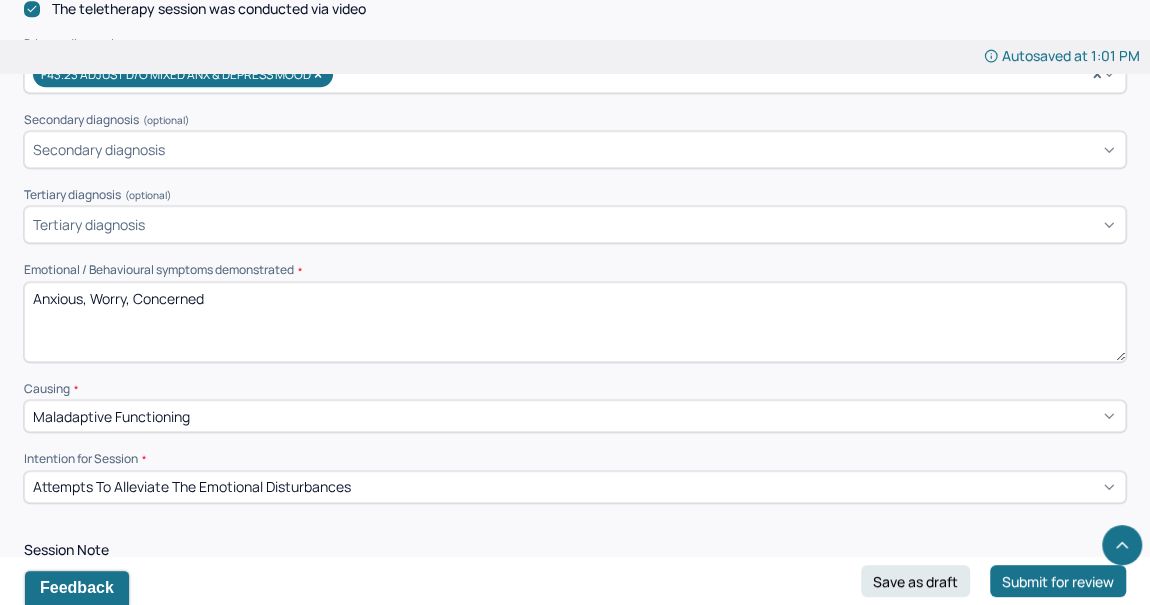 scroll, scrollTop: 701, scrollLeft: 0, axis: vertical 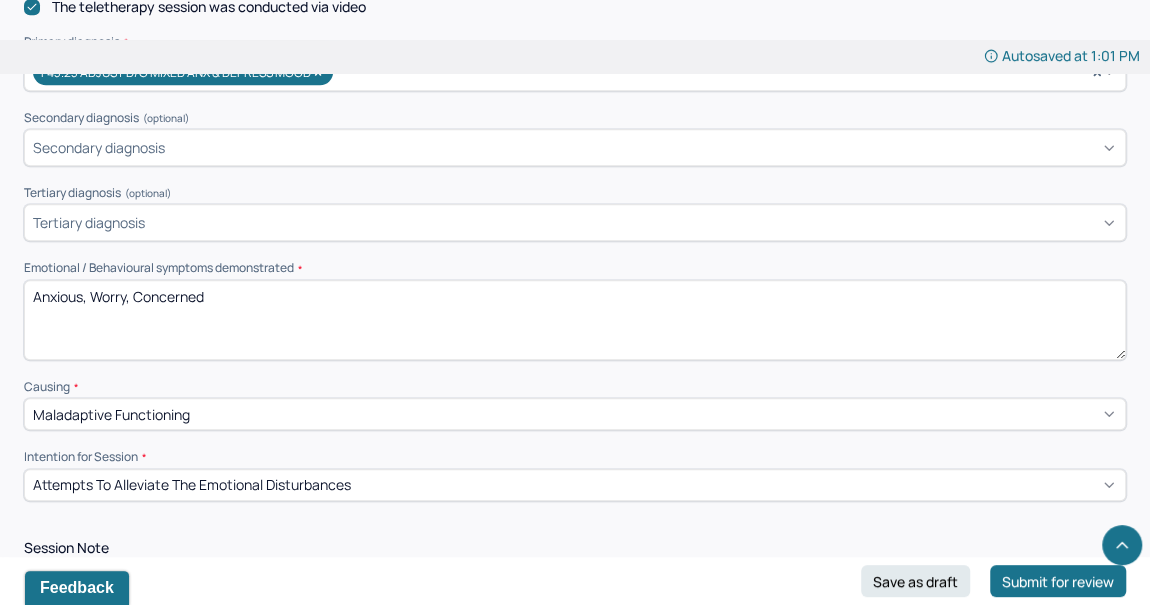 drag, startPoint x: 230, startPoint y: 294, endPoint x: 0, endPoint y: 253, distance: 233.62576 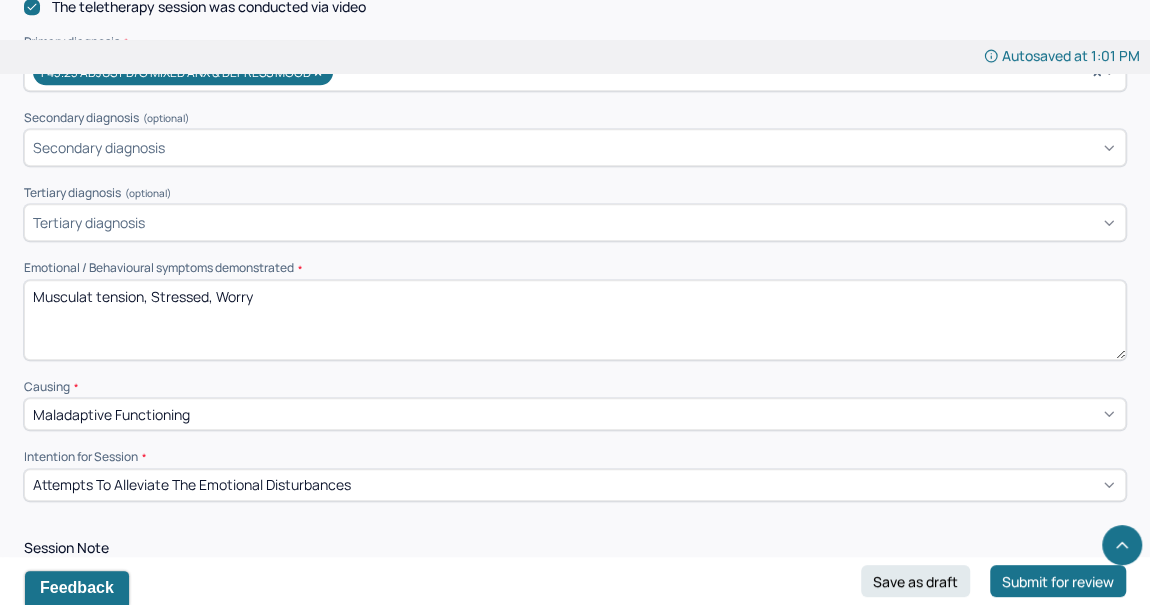 drag, startPoint x: 72, startPoint y: 288, endPoint x: 89, endPoint y: 294, distance: 18.027756 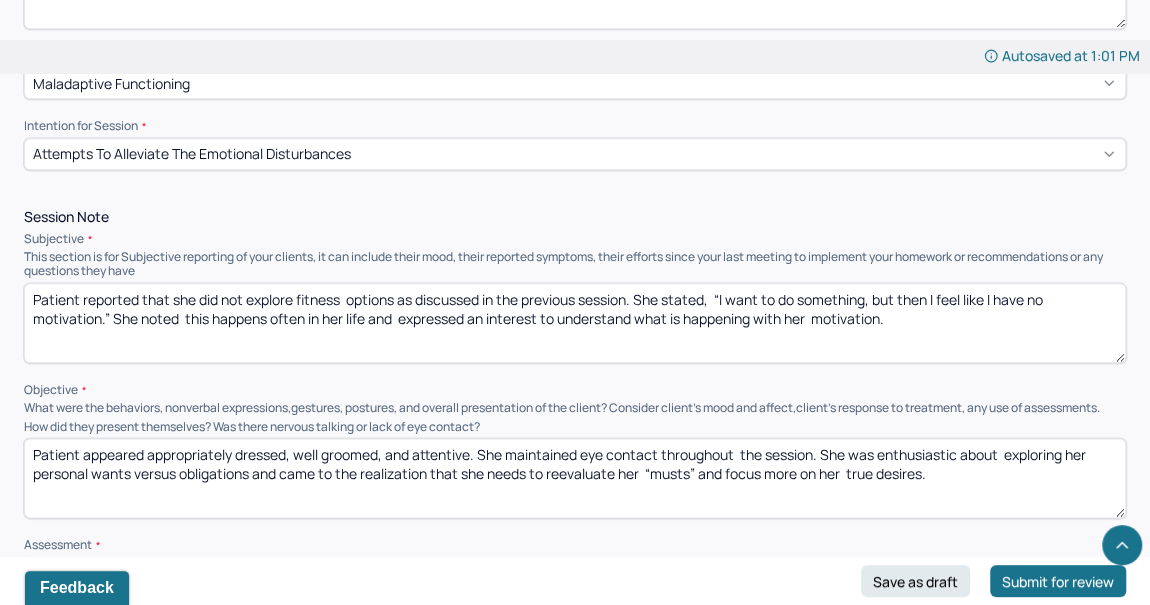 scroll, scrollTop: 1033, scrollLeft: 0, axis: vertical 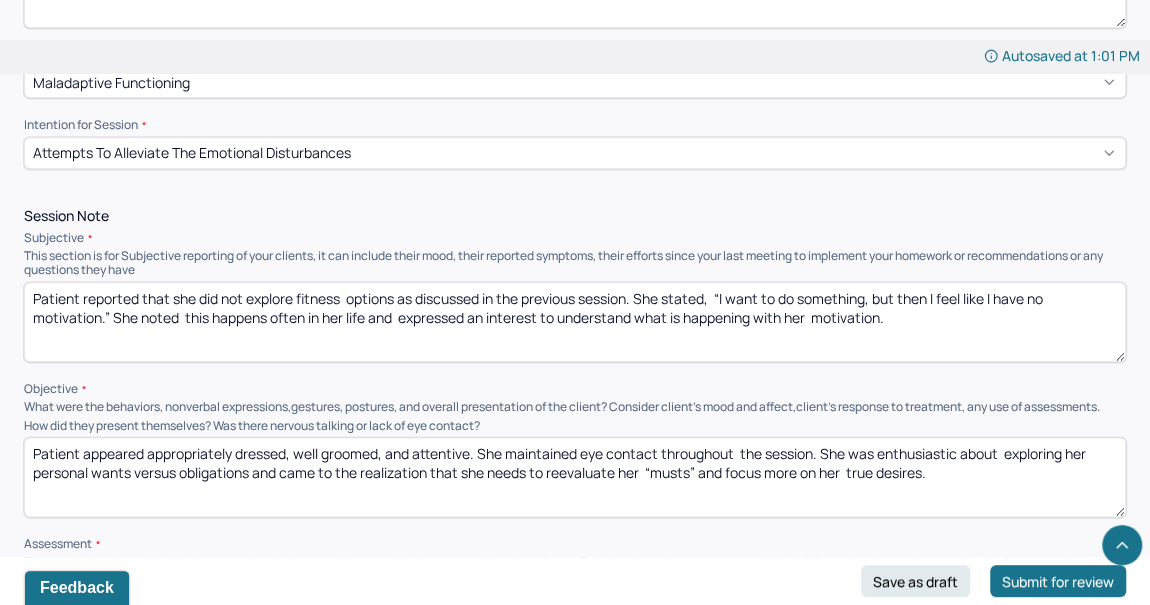 type on "Muscular tension, Stressed, Worry" 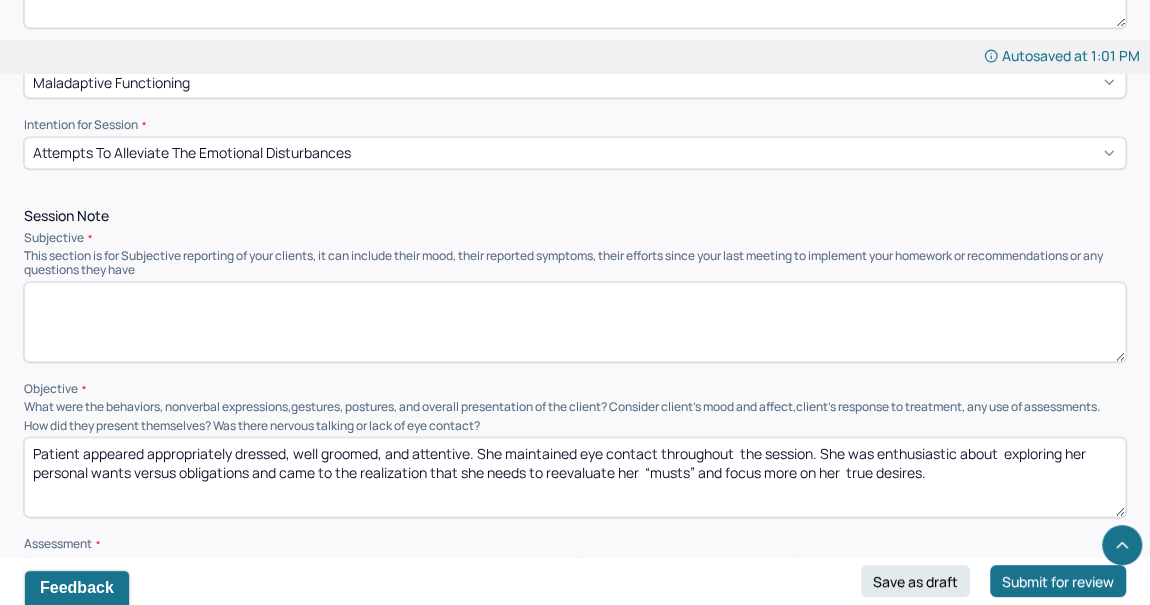 paste on "Patient reported finding an English course  and considering returning to work. She shared ongoing low self confidence and expressed interest in exploring its roots." 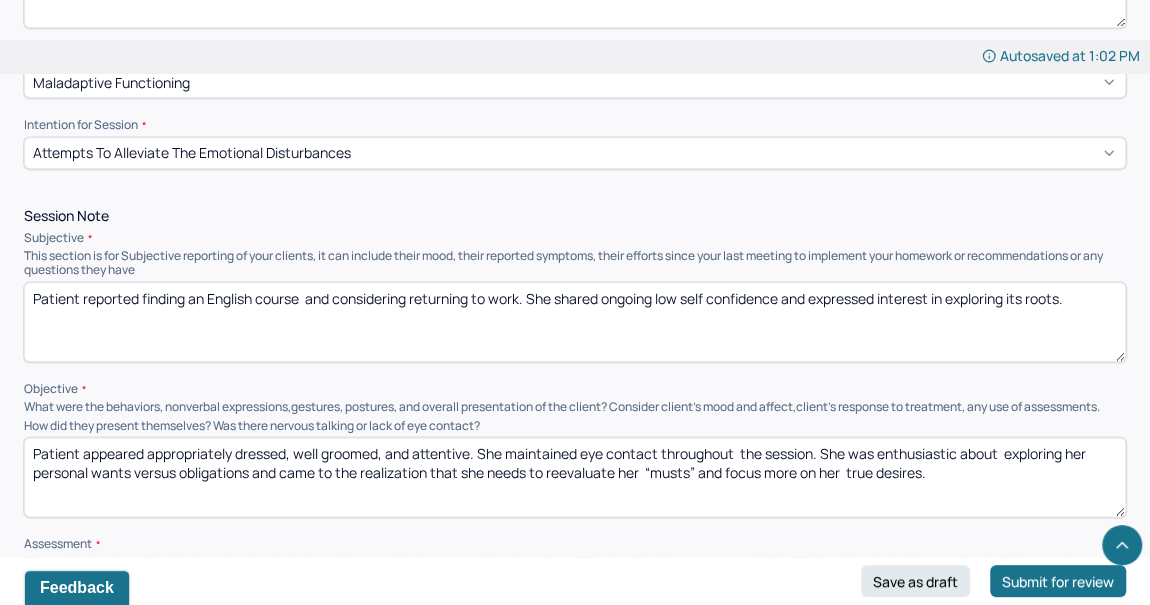 type on "Patient reported finding an English course  and considering returning to work. She shared ongoing low self confidence and expressed interest in exploring its roots." 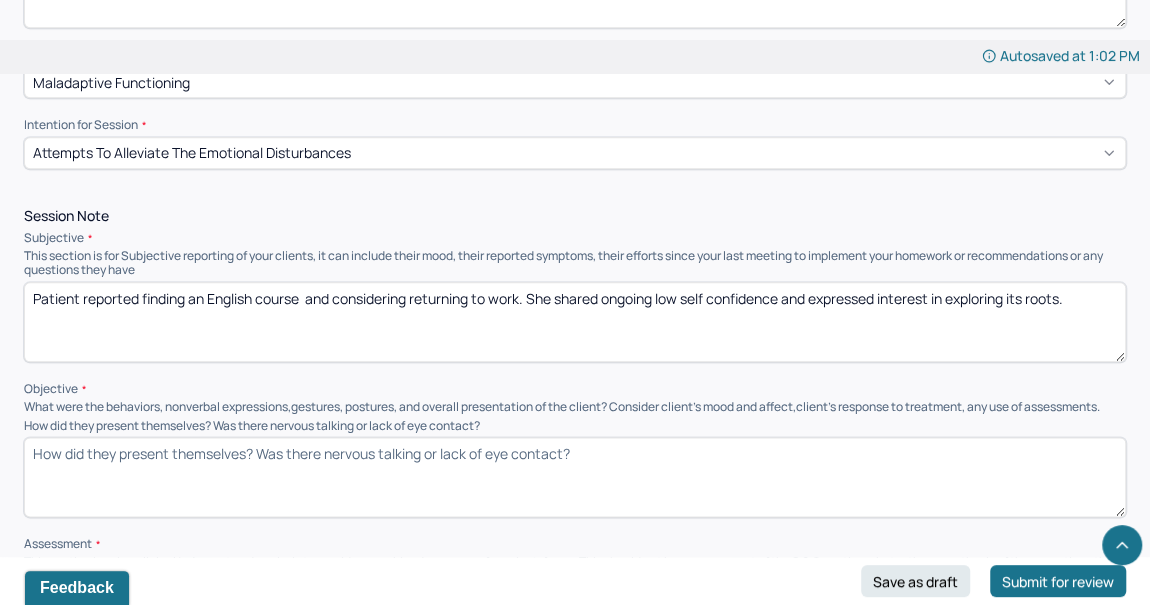 click on "How did they present themselves? Was there nervous talking or lack of eye contact?" at bounding box center (575, 477) 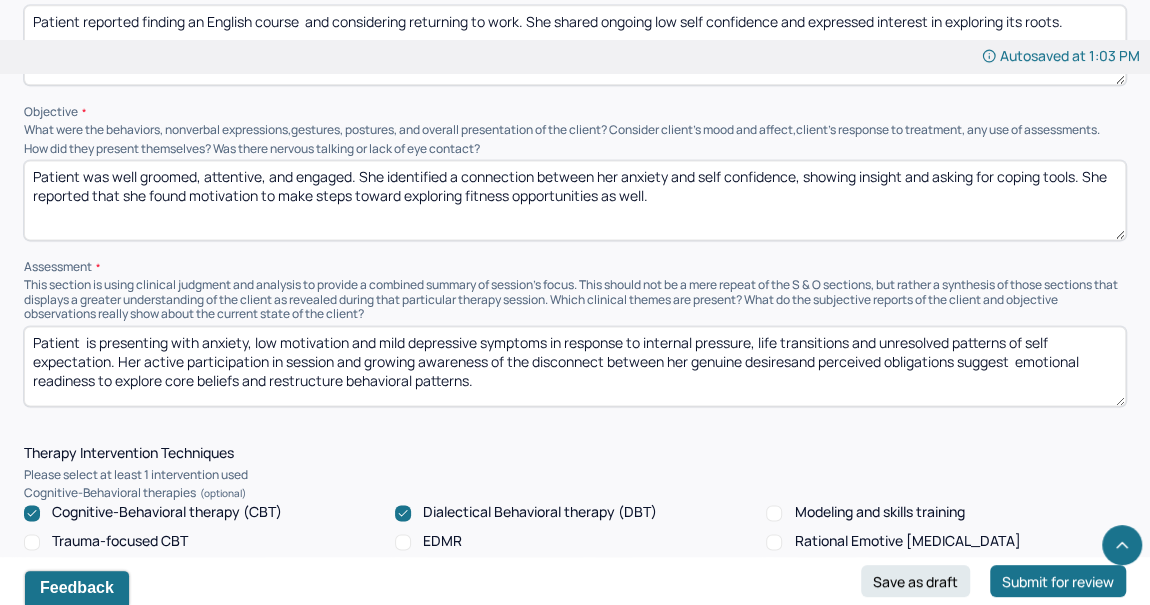 scroll, scrollTop: 1310, scrollLeft: 0, axis: vertical 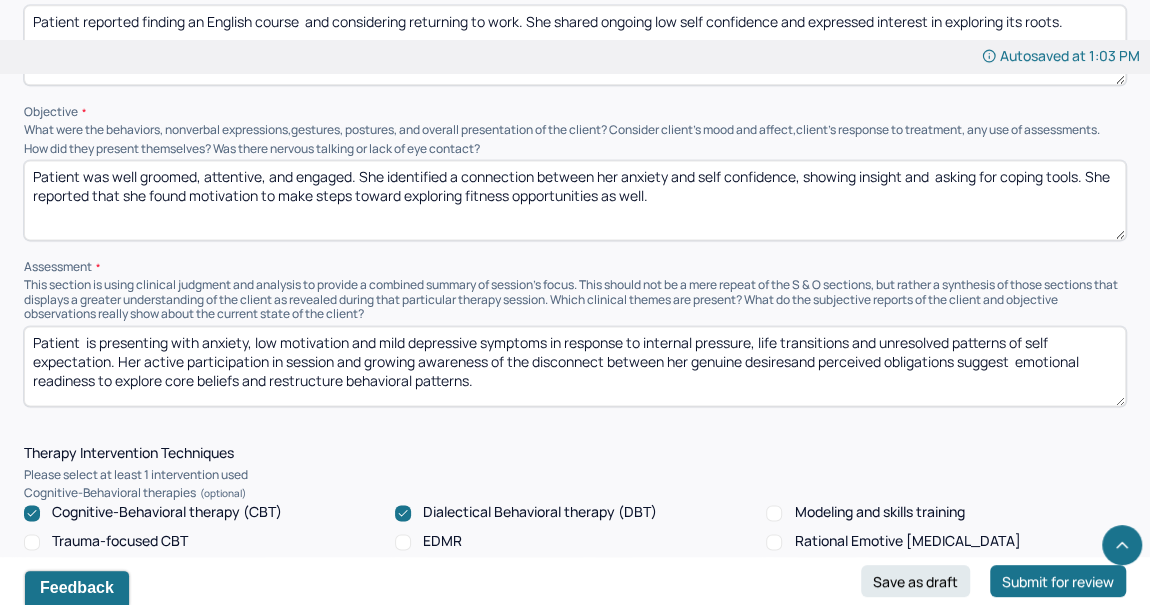 click on "Patient was well groomed, attentive, and engaged. She identified a connection between her anxiety and self confidence, showing insight and  asking for coping tools. She reported that she found motivation to make steps toward exploring fitness opportunities as well." at bounding box center [575, 200] 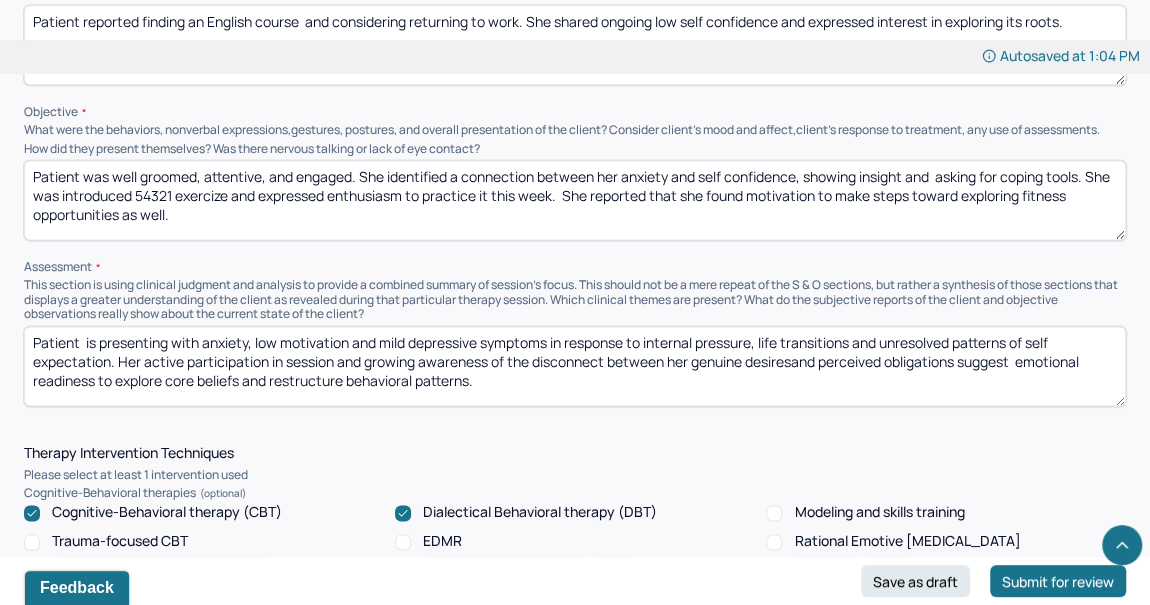 click on "Patient was well groomed, attentive, and engaged. She identified a connection between her anxiety and self confidence, showing insight and  asking for coping tools. She was introduced 54321 exercize and expressed enthusiasm to practice it this week.  She reported that she found motivation to make steps toward exploring fitness opportunities as well." at bounding box center (575, 200) 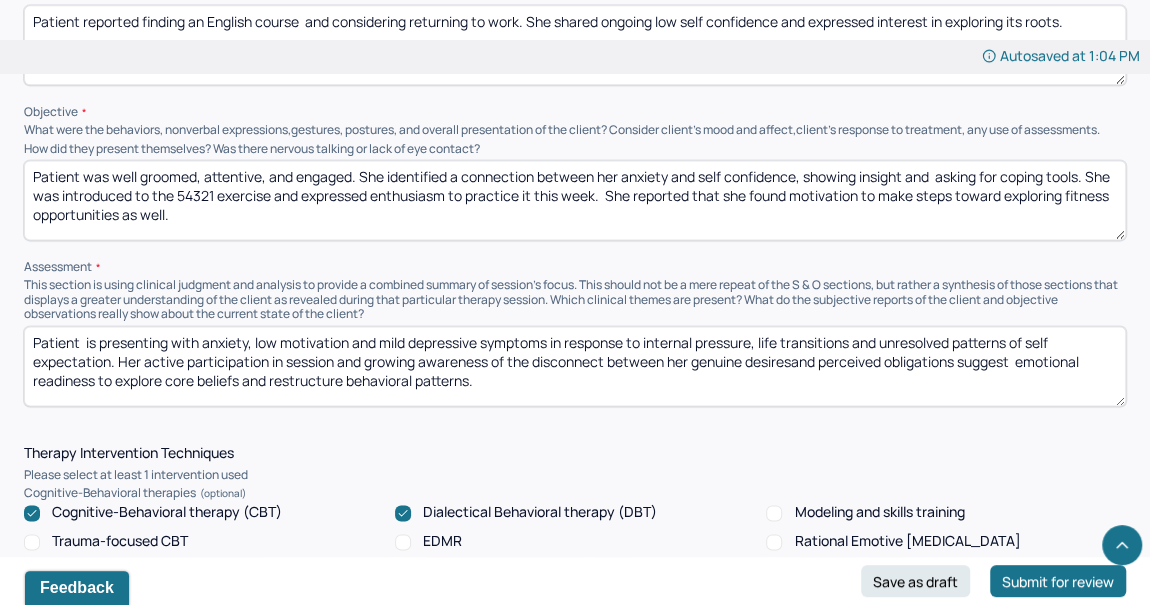 type on "Patient was well groomed, attentive, and engaged. She identified a connection between her anxiety and self confidence, showing insight and  asking for coping tools. She was introduced to the 54321 exercise and expressed enthusiasm to practice it this week.  She reported that she found motivation to make steps toward exploring fitness opportunities as well." 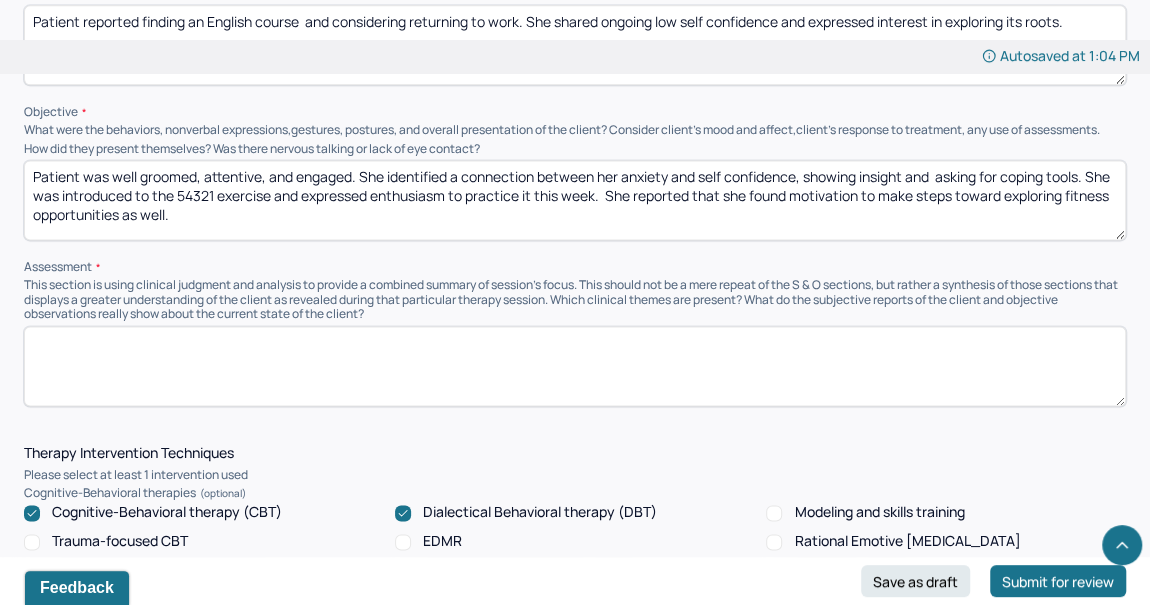 type 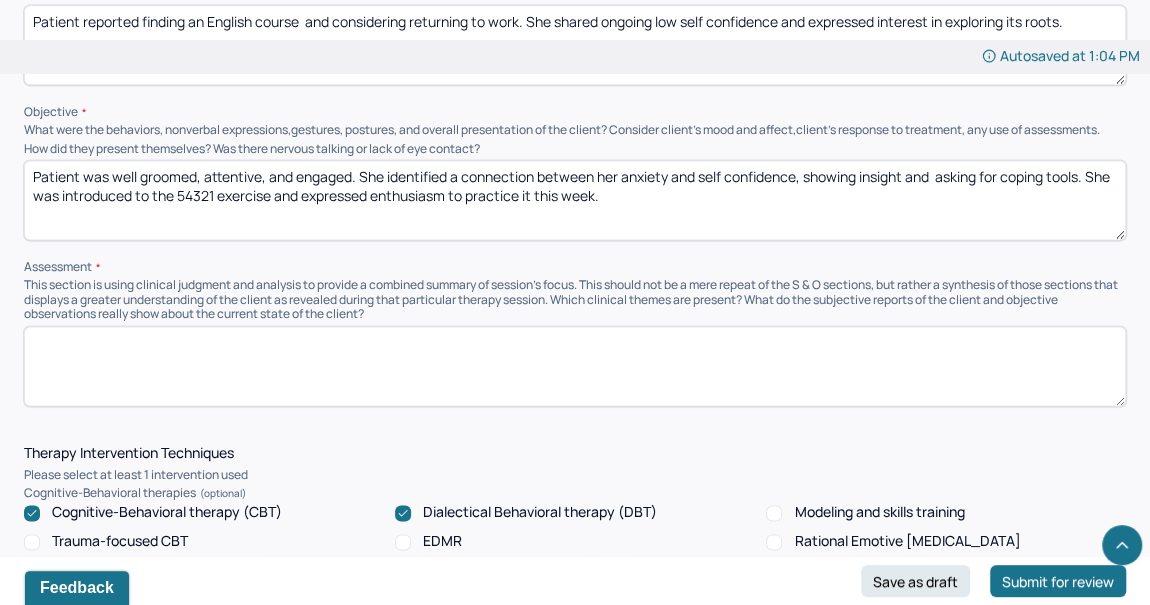 type on "Patient was well groomed, attentive, and engaged. She identified a connection between her anxiety and self confidence, showing insight and  asking for coping tools. She was introduced to the 54321 exercise and expressed enthusiasm to practice it this week." 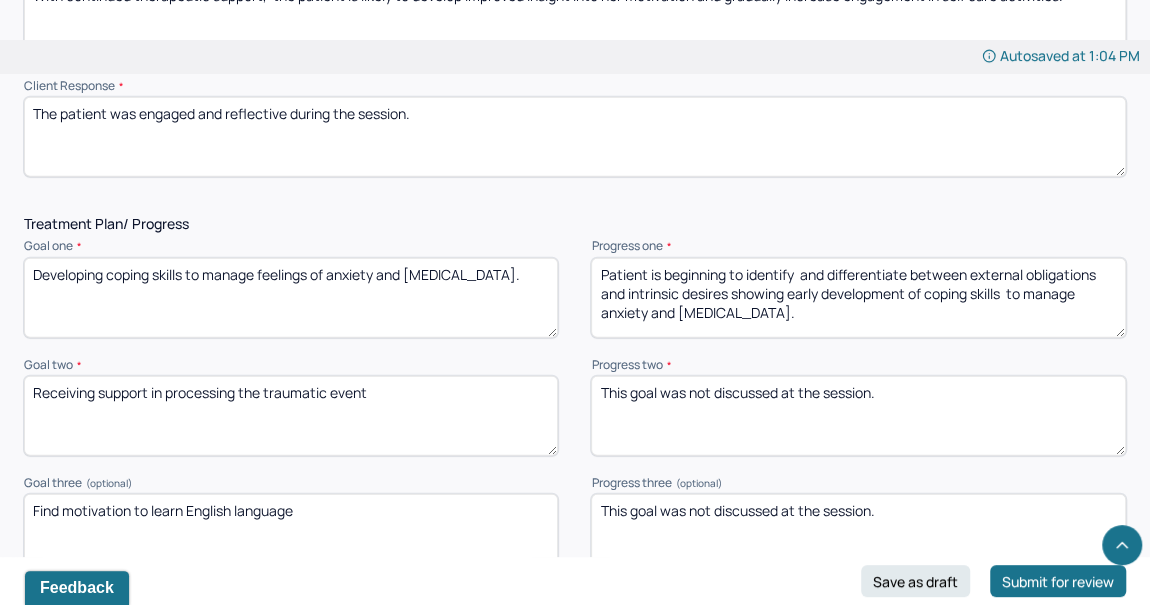 scroll, scrollTop: 2488, scrollLeft: 0, axis: vertical 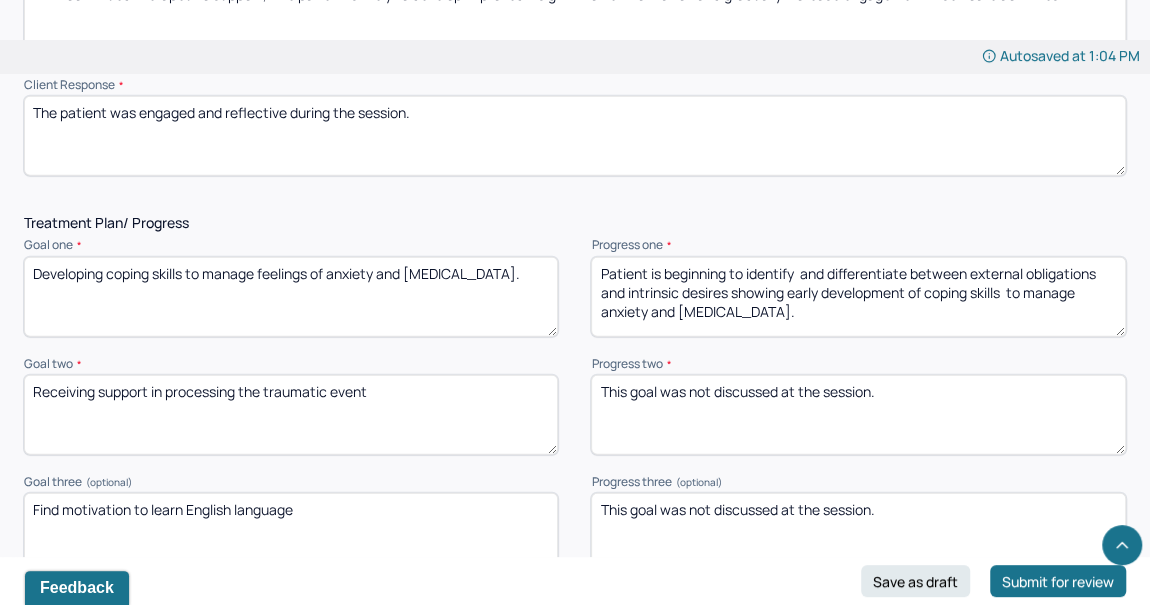 drag, startPoint x: 444, startPoint y: 125, endPoint x: 0, endPoint y: 140, distance: 444.2533 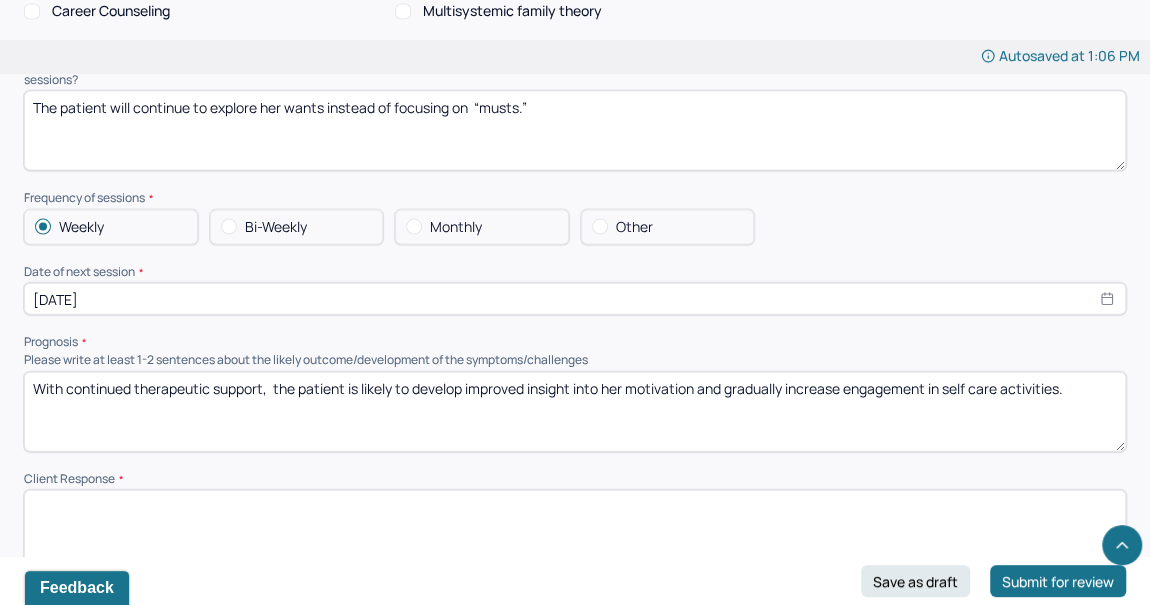 scroll, scrollTop: 2097, scrollLeft: 0, axis: vertical 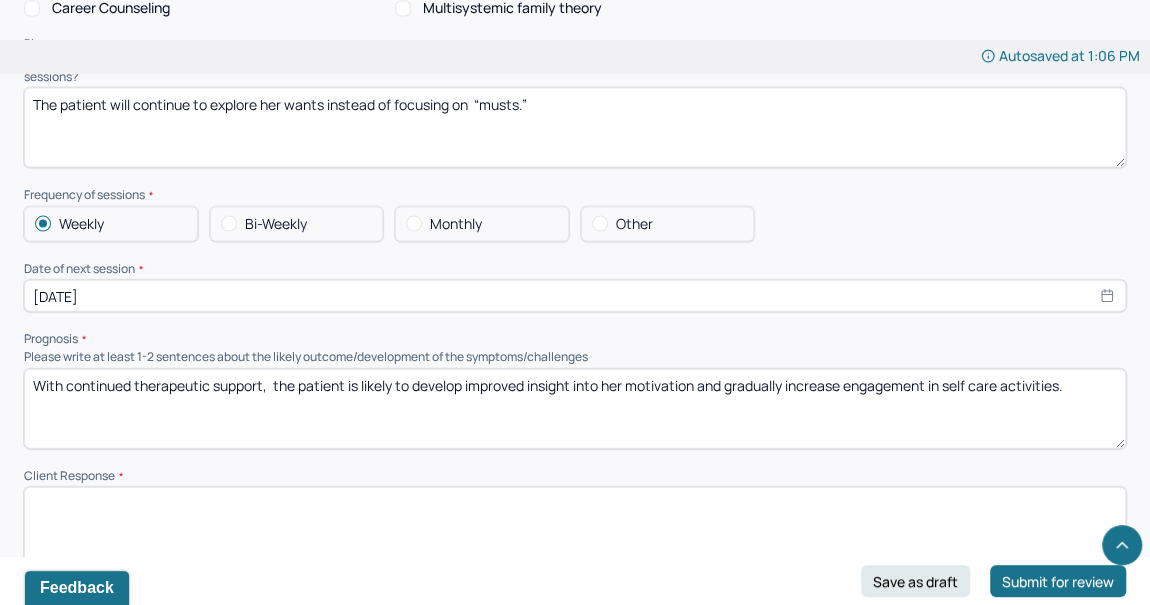 type 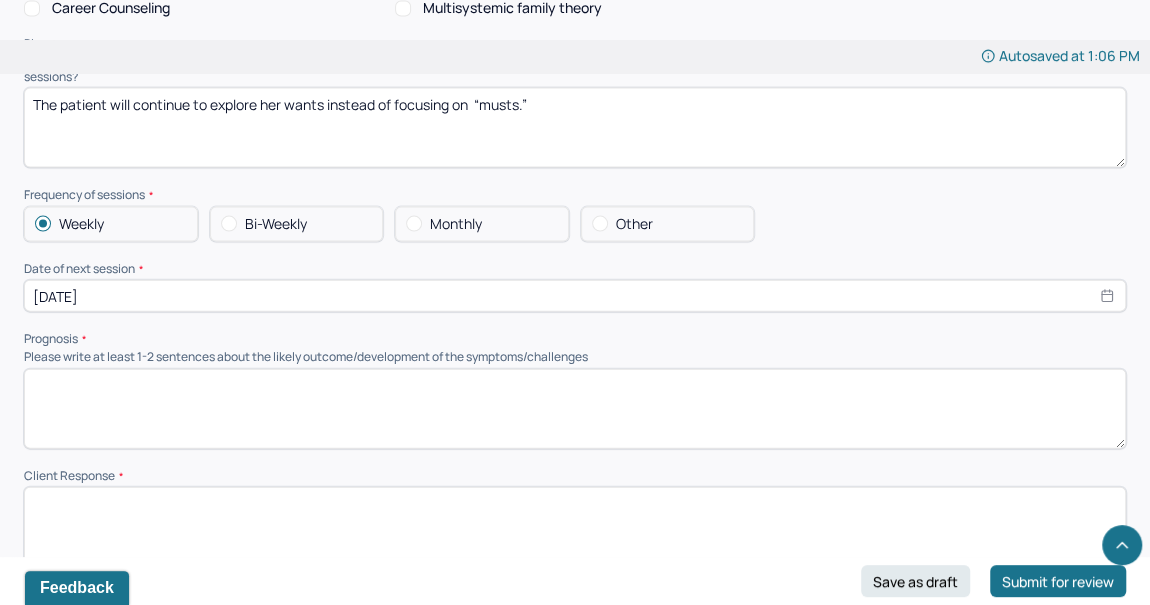 type 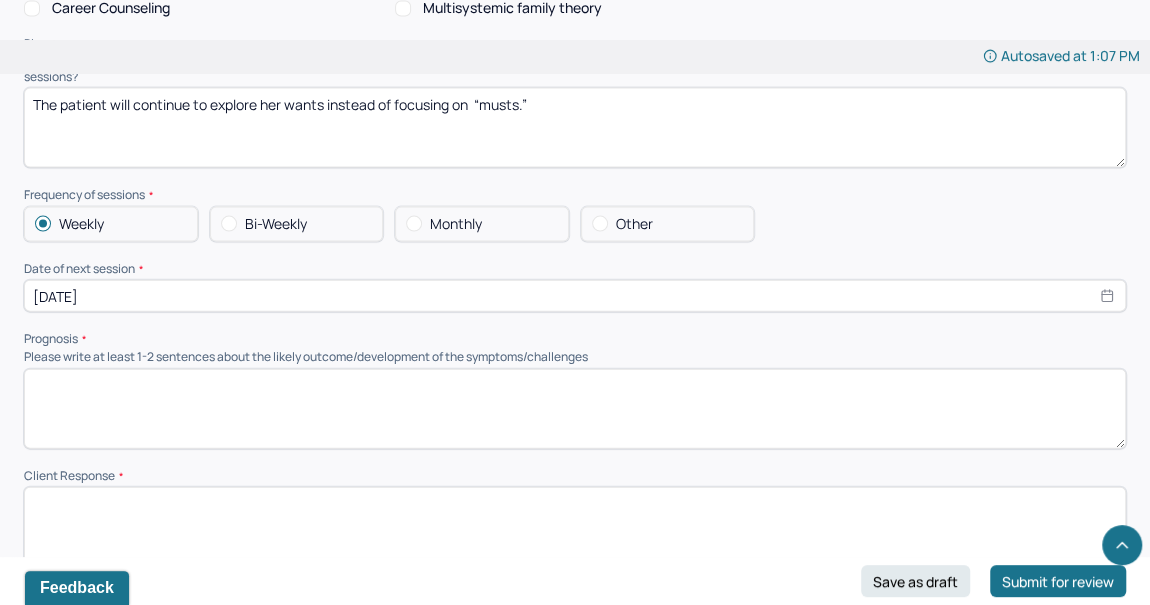 click on "Weekly Bi-Weekly Monthly Other" at bounding box center [575, 224] 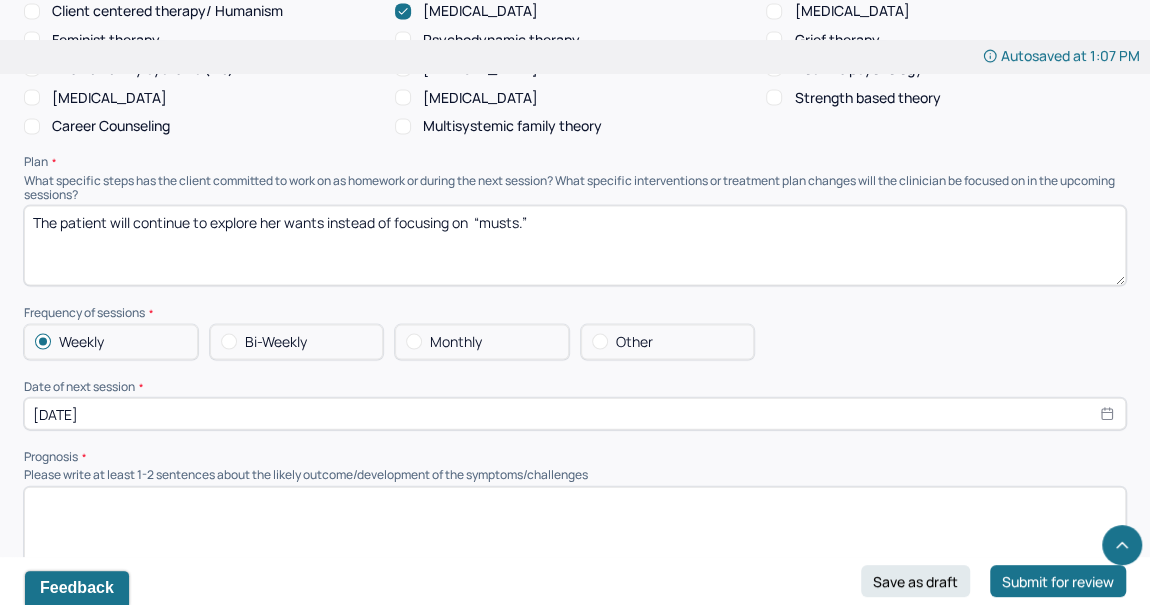 scroll, scrollTop: 1979, scrollLeft: 0, axis: vertical 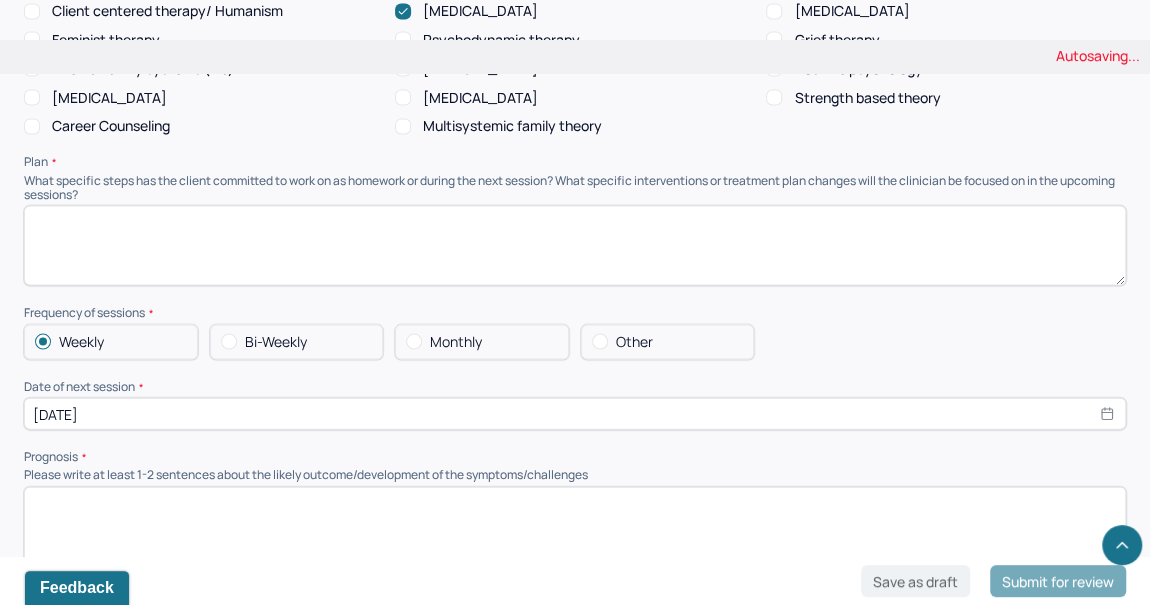 type 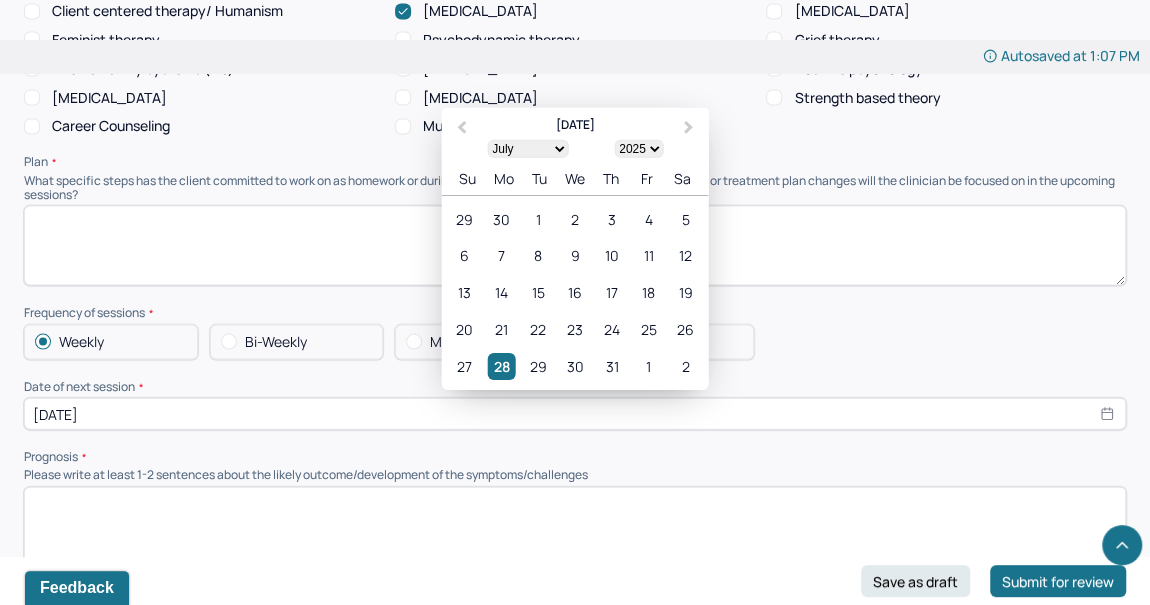 click on "[DATE]" at bounding box center (575, 414) 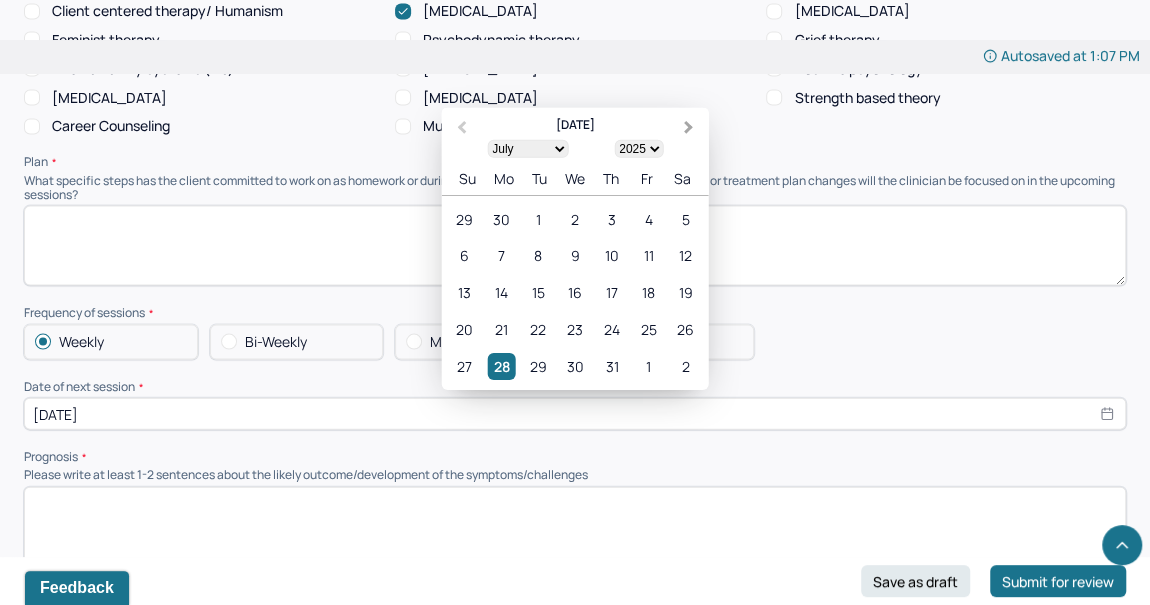 click on "Next Month" at bounding box center [691, 129] 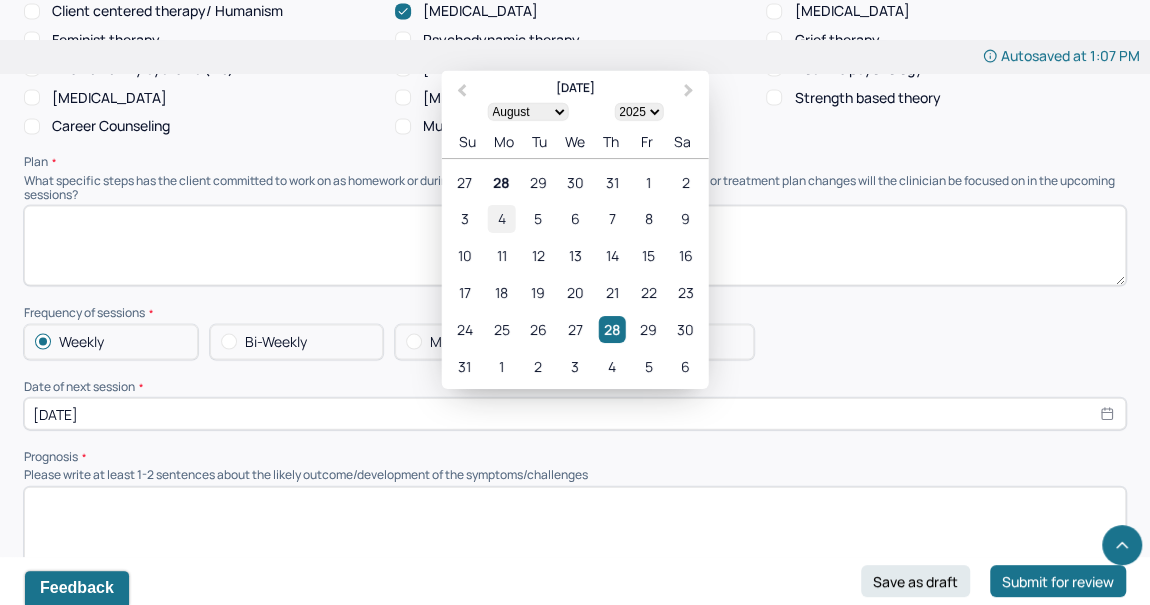 click on "4" at bounding box center (501, 219) 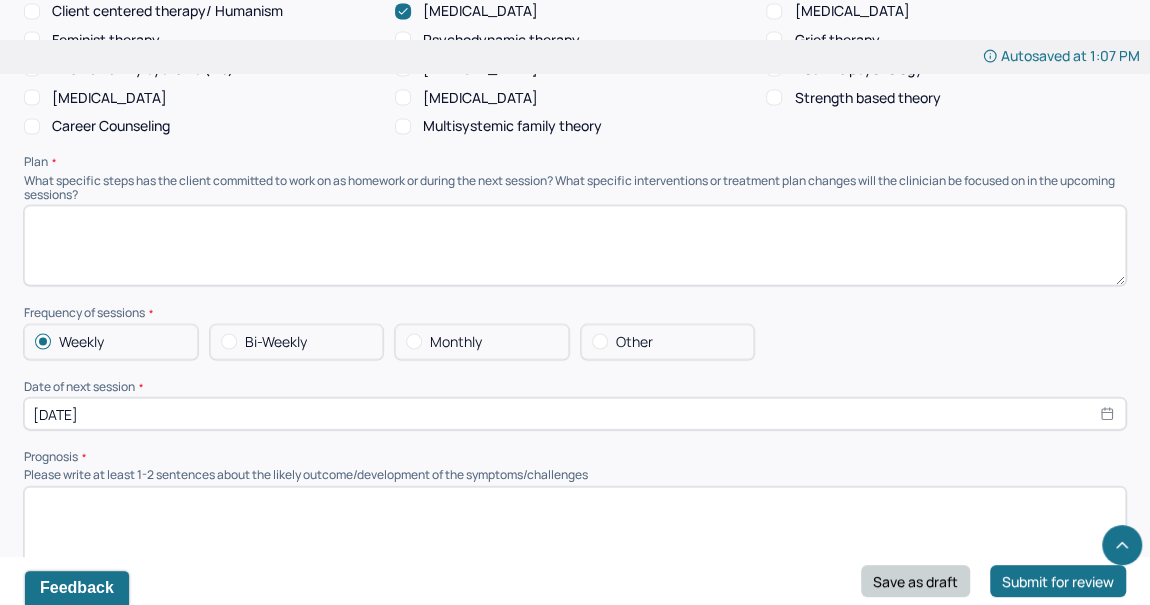click on "Save as draft" at bounding box center (915, 581) 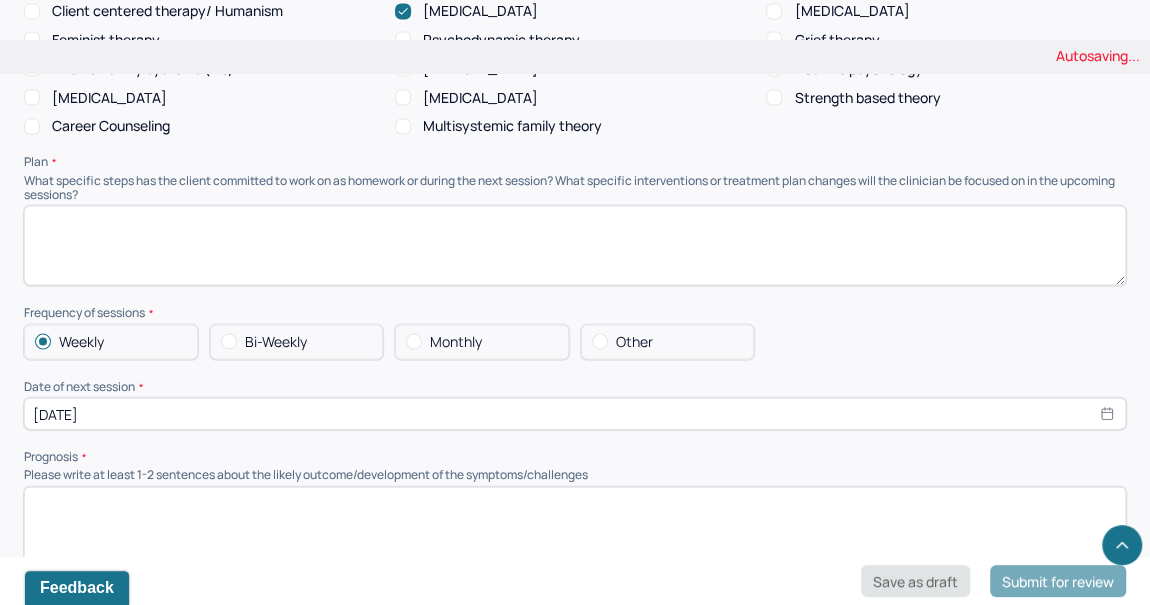 scroll, scrollTop: 1979, scrollLeft: 0, axis: vertical 